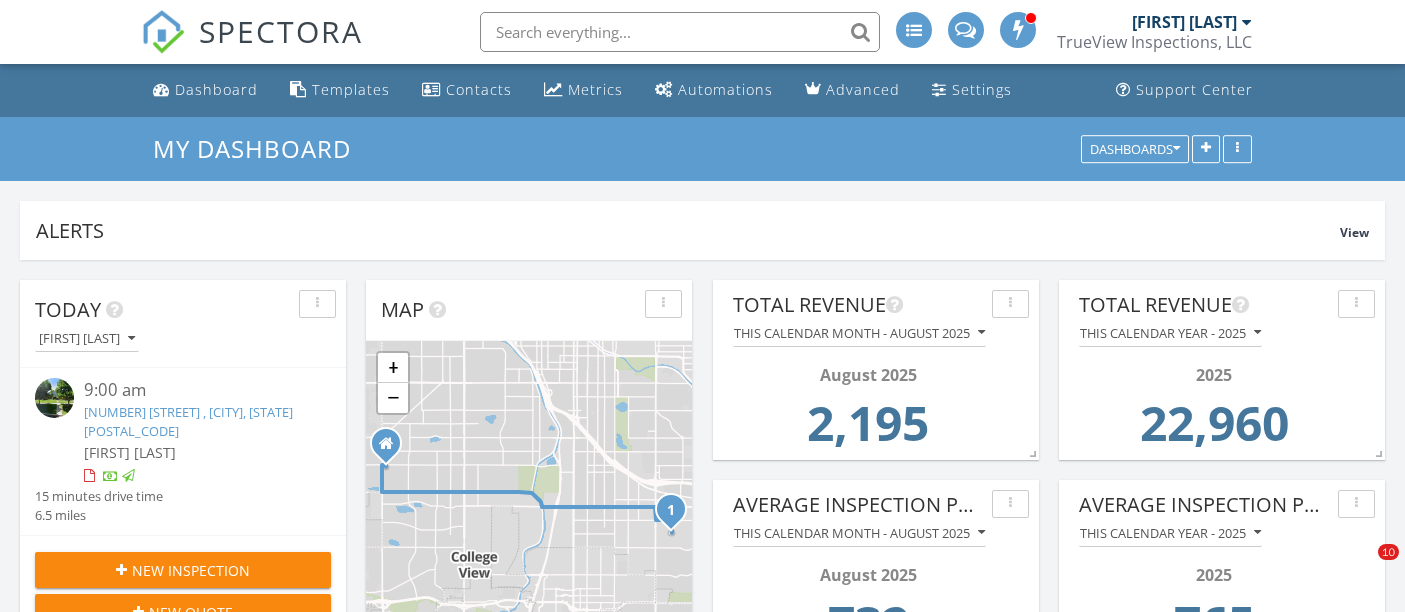 scroll, scrollTop: 0, scrollLeft: 0, axis: both 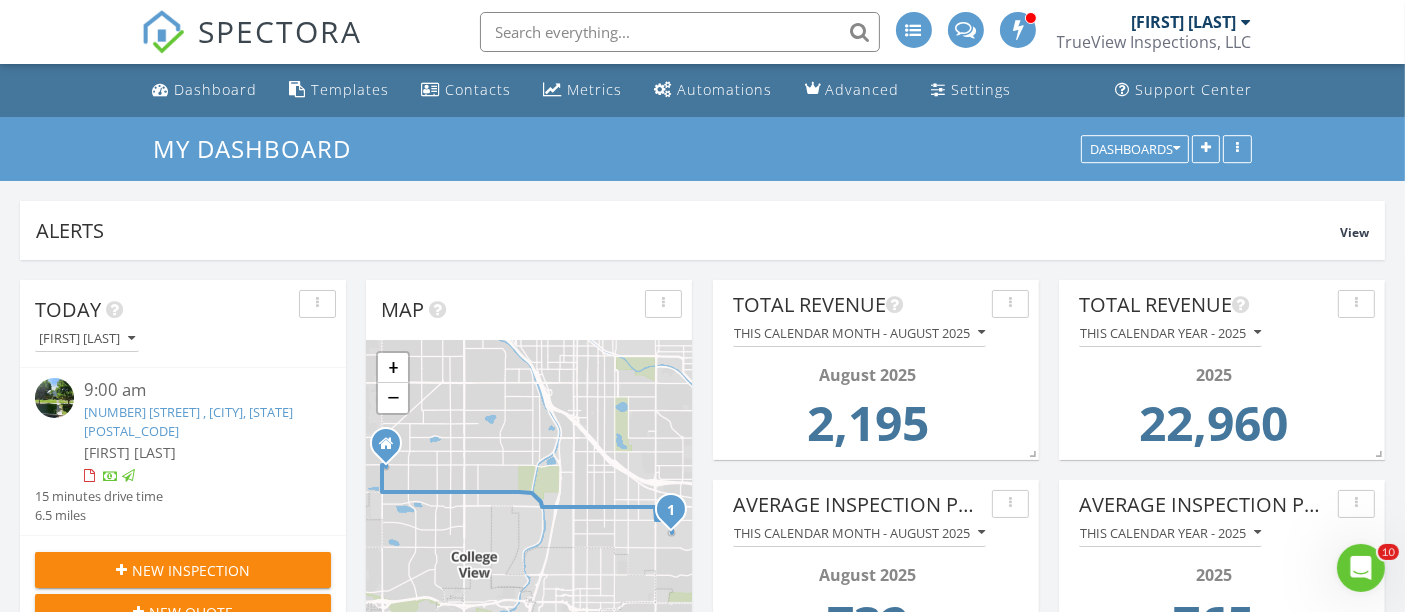 click on "New Inspection" at bounding box center [191, 570] 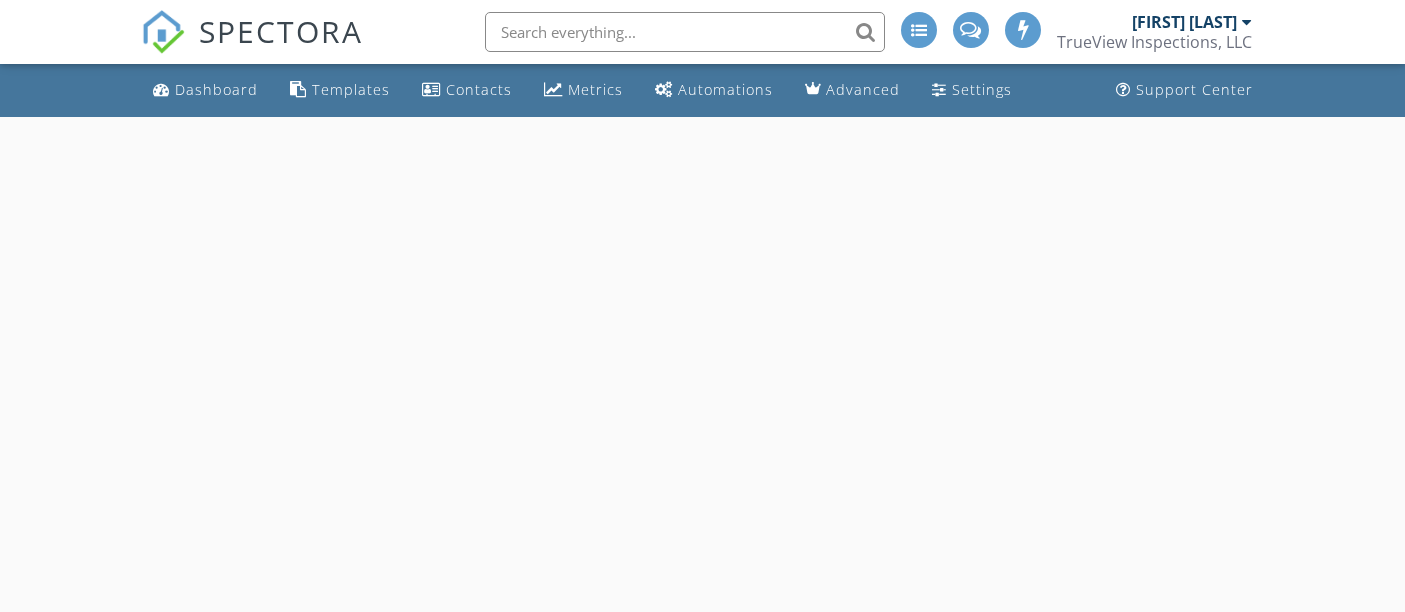 scroll, scrollTop: 0, scrollLeft: 0, axis: both 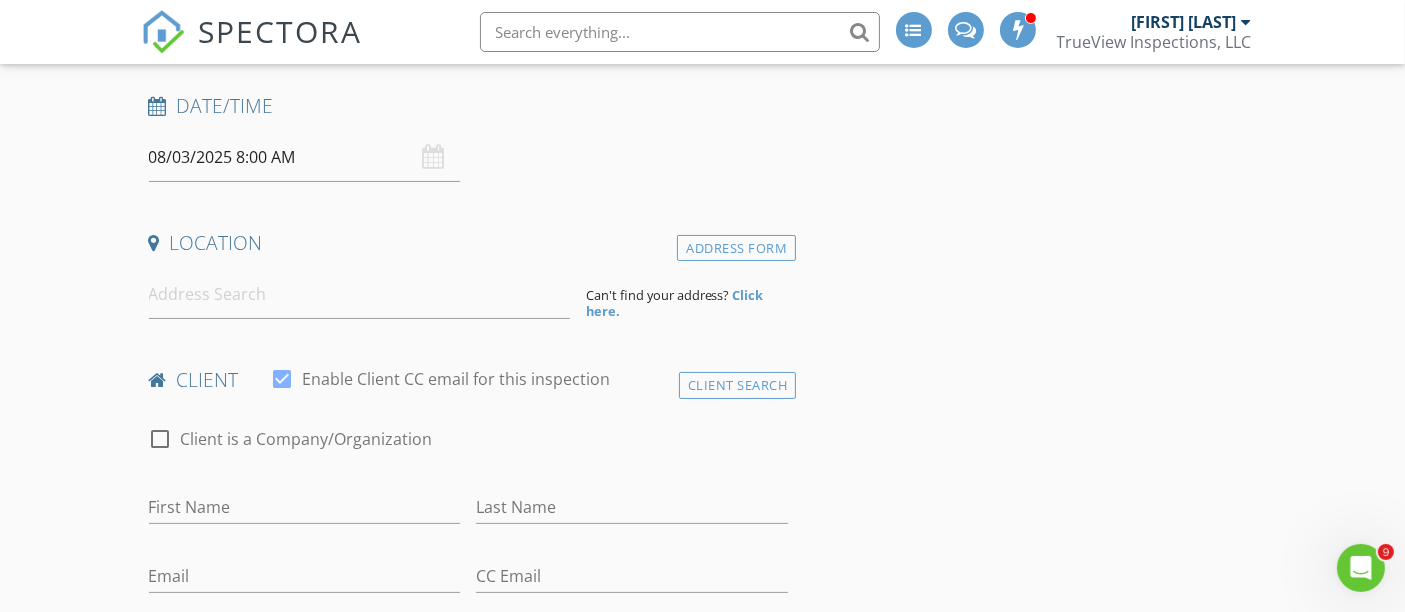 click on "08/03/2025 8:00 AM" at bounding box center (305, 157) 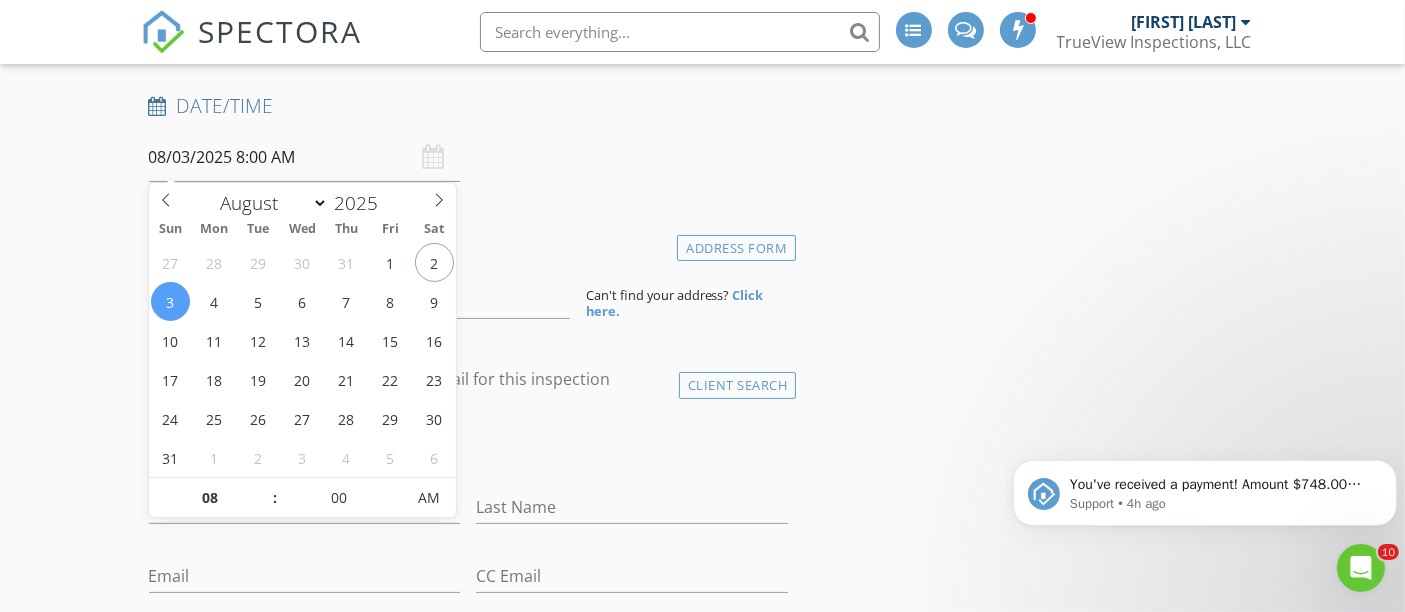 scroll, scrollTop: 0, scrollLeft: 0, axis: both 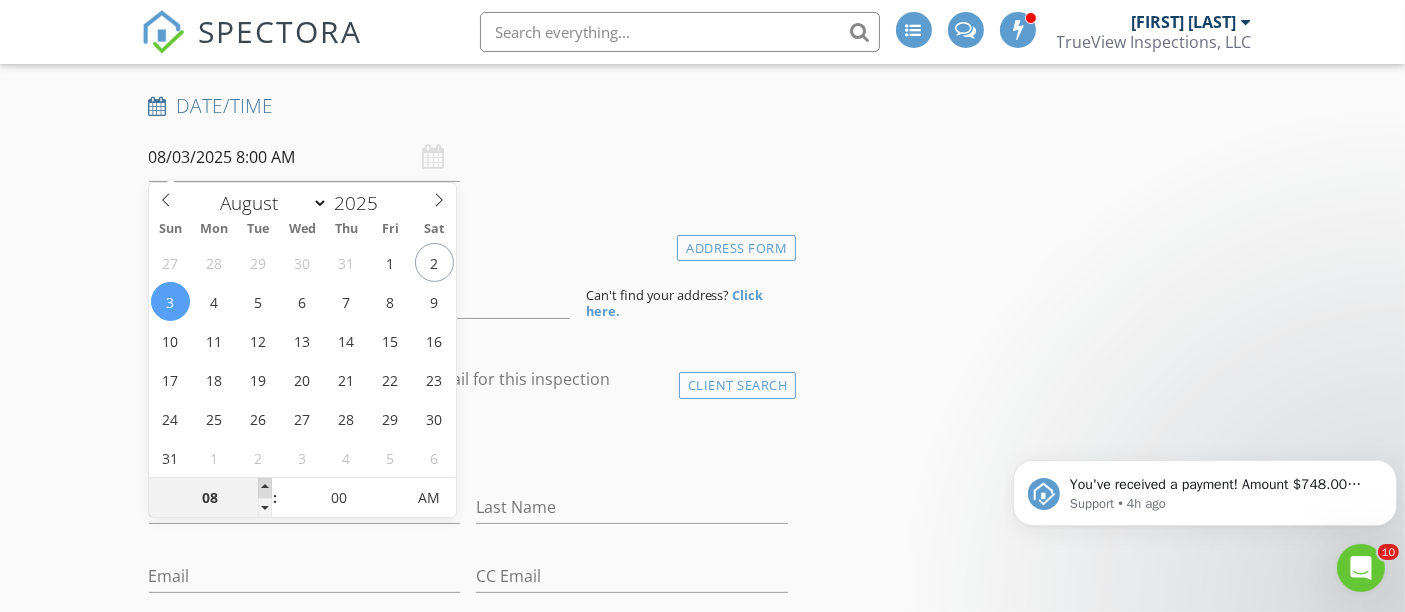 type on "09" 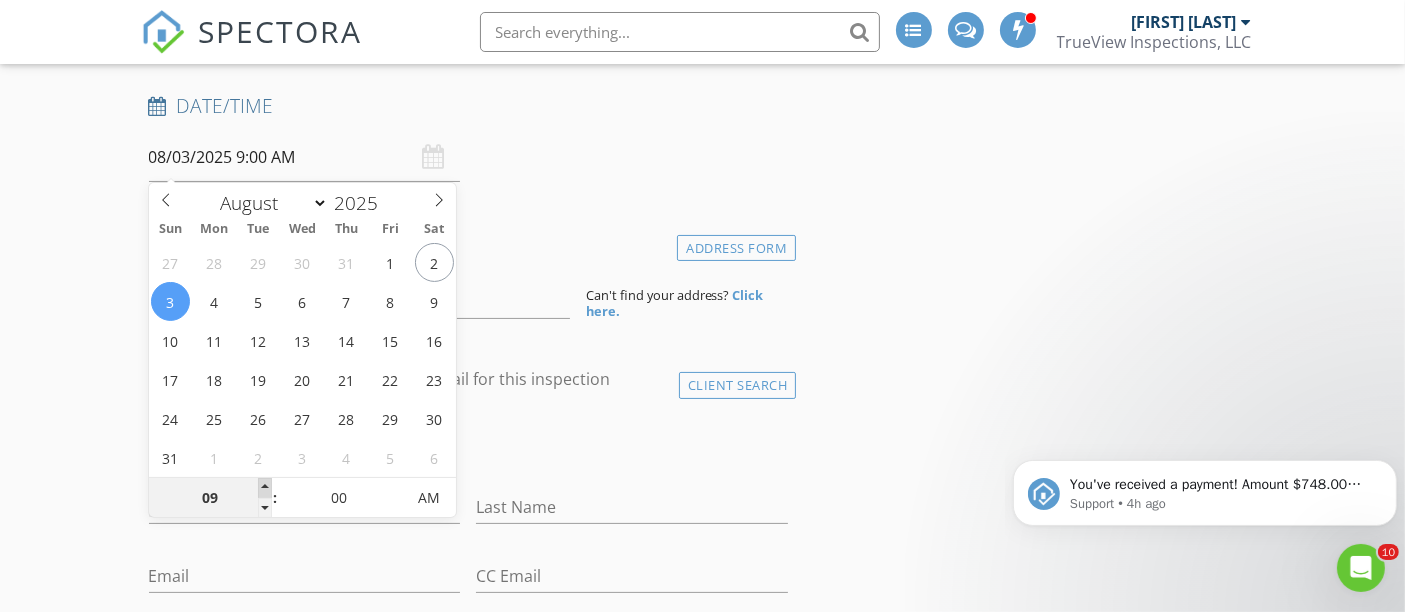 click at bounding box center [265, 488] 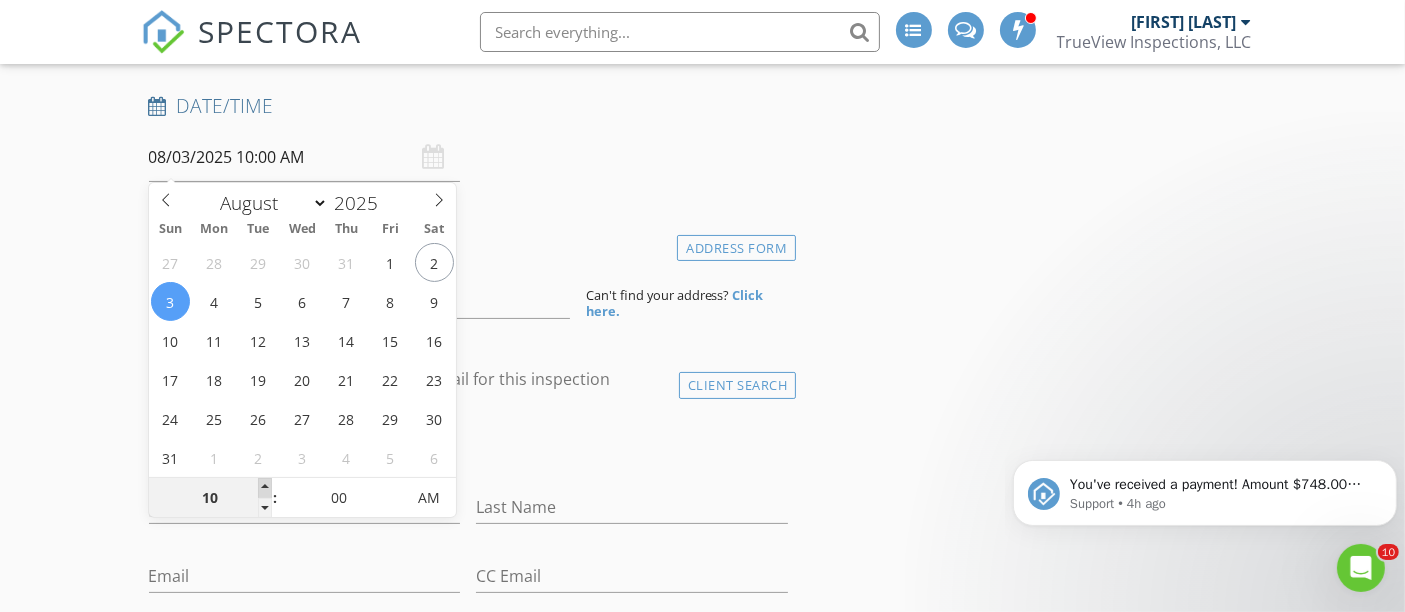 click at bounding box center (265, 488) 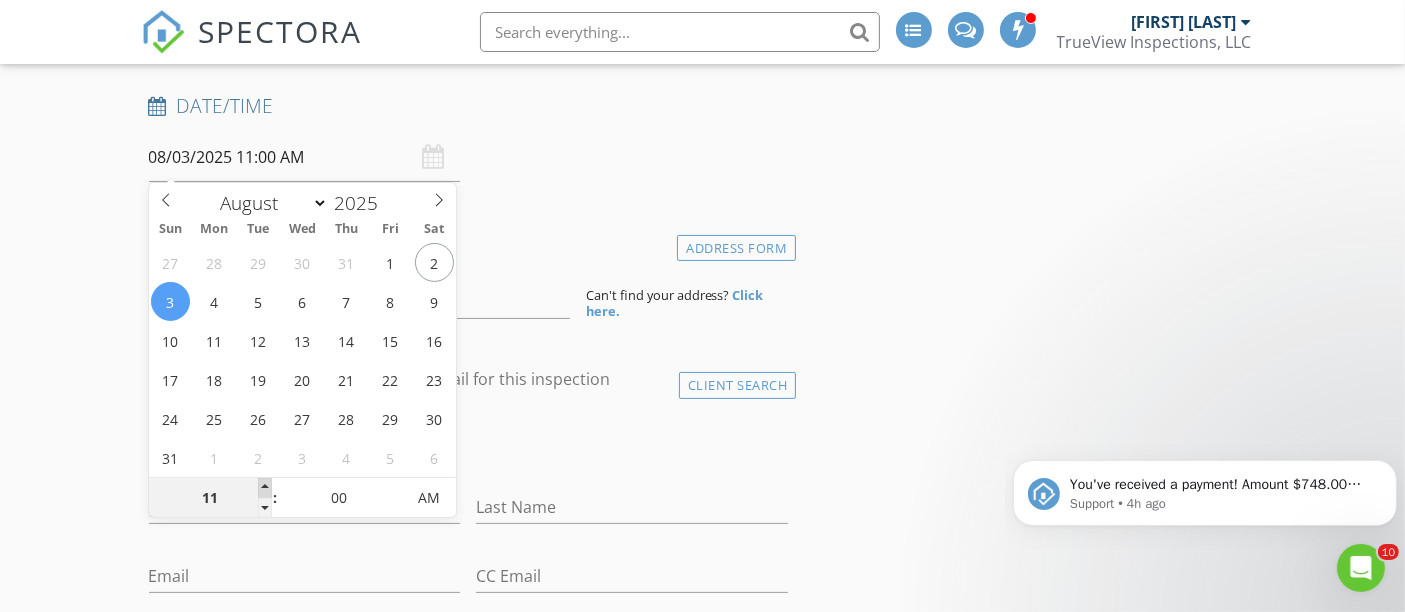 click at bounding box center (265, 488) 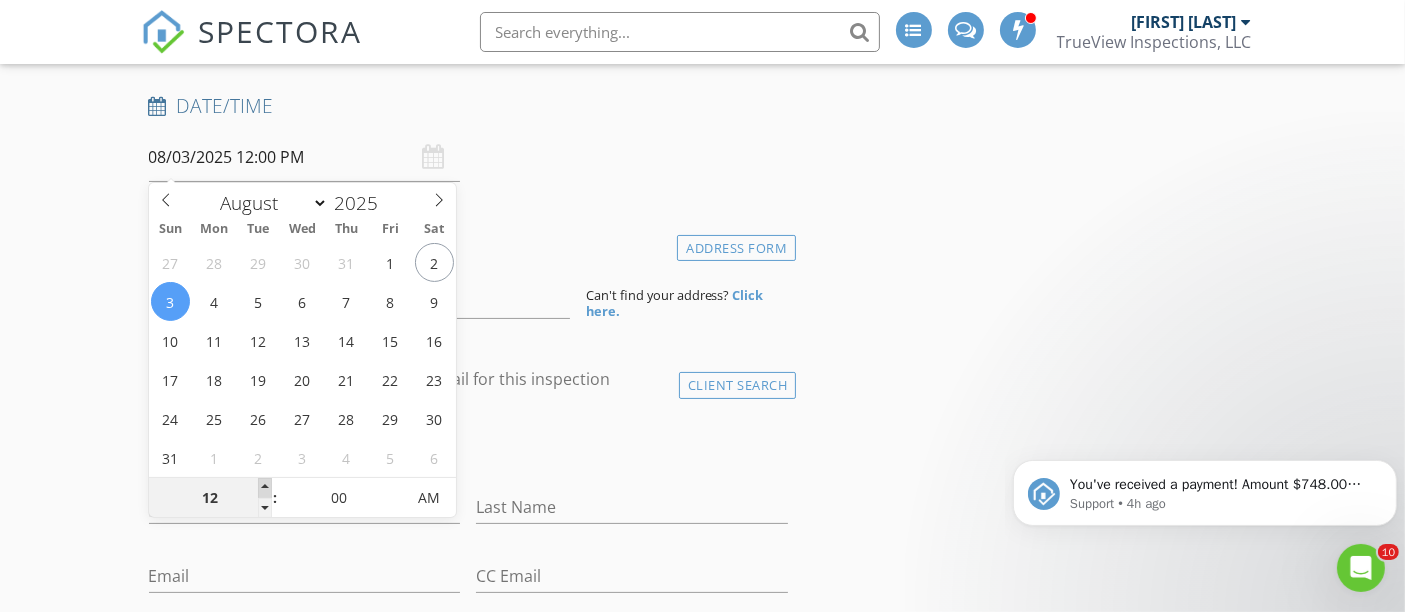click at bounding box center (265, 488) 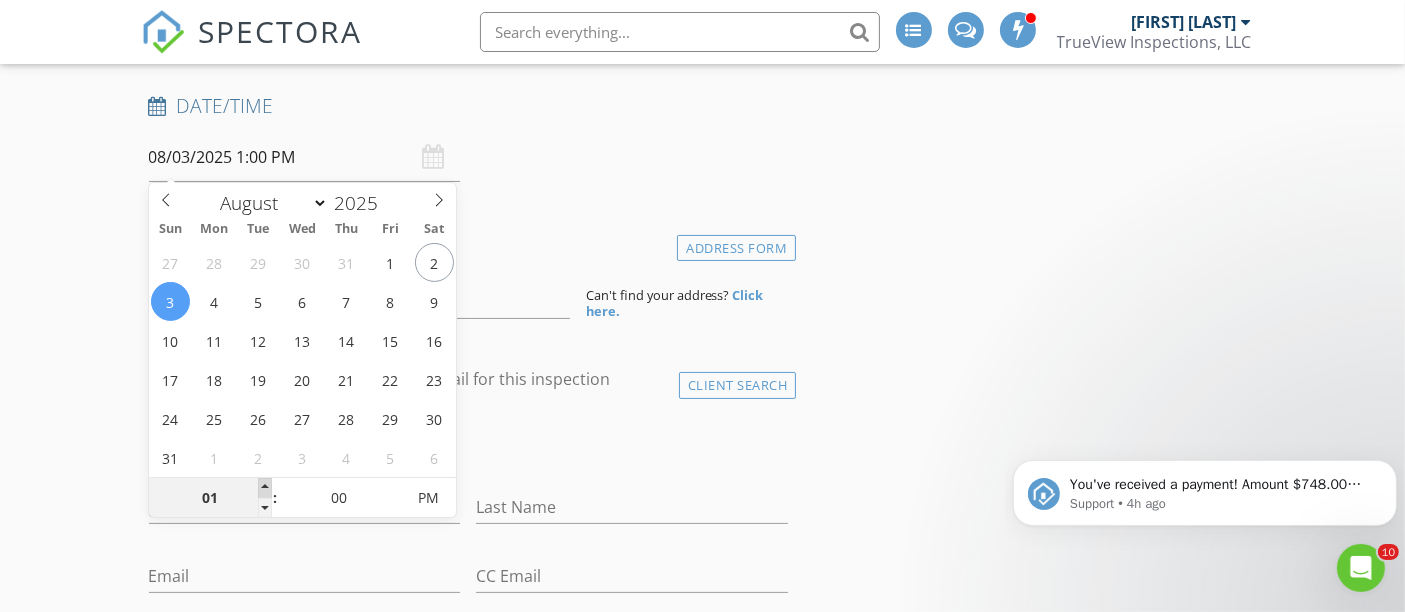 click at bounding box center (265, 488) 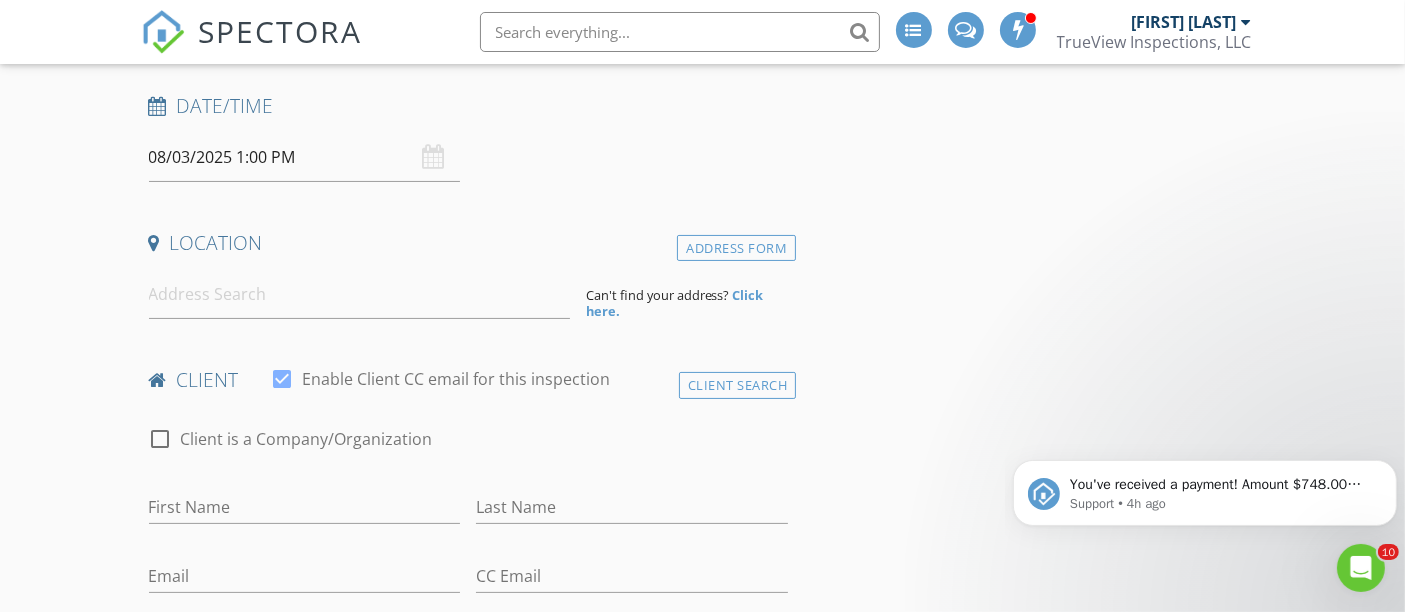 click on "New Inspection
INSPECTOR(S)
check_box   Dan Sweet   PRIMARY   Dan Sweet arrow_drop_down   check_box_outline_blank Dan Sweet specifically requested
Date/Time
08/03/2025 1:00 PM
Location
Address Form       Can't find your address?   Click here.
client
check_box Enable Client CC email for this inspection   Client Search     check_box_outline_blank Client is a Company/Organization     First Name   Last Name   Email   CC Email   Phone         Tags         Notes   Private Notes
ADD ADDITIONAL client
SERVICES
check_box_outline_blank   Residential Inspection   Full inspection of House, Townhome, Duplex check_box_outline_blank   Condo Inspection   Full inspection of Condominium (interior only) check_box_outline_blank   Pre-Listing Inspection   check_box_outline_blank" at bounding box center (702, 1566) 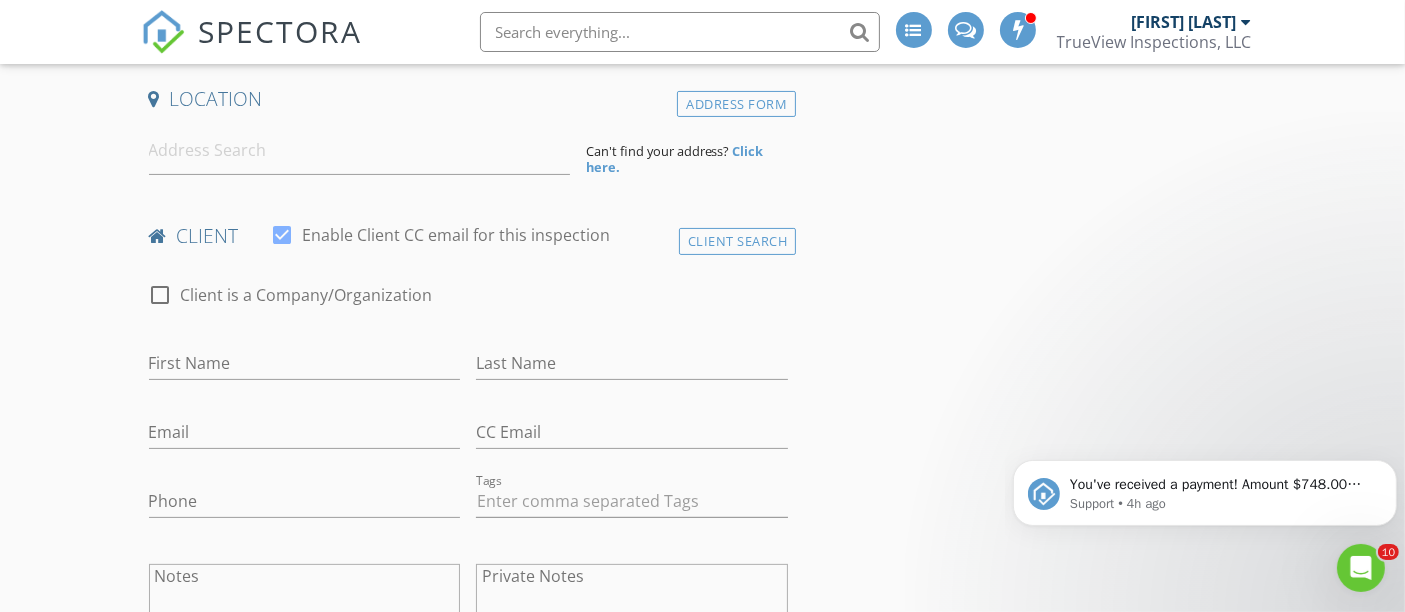 scroll, scrollTop: 442, scrollLeft: 0, axis: vertical 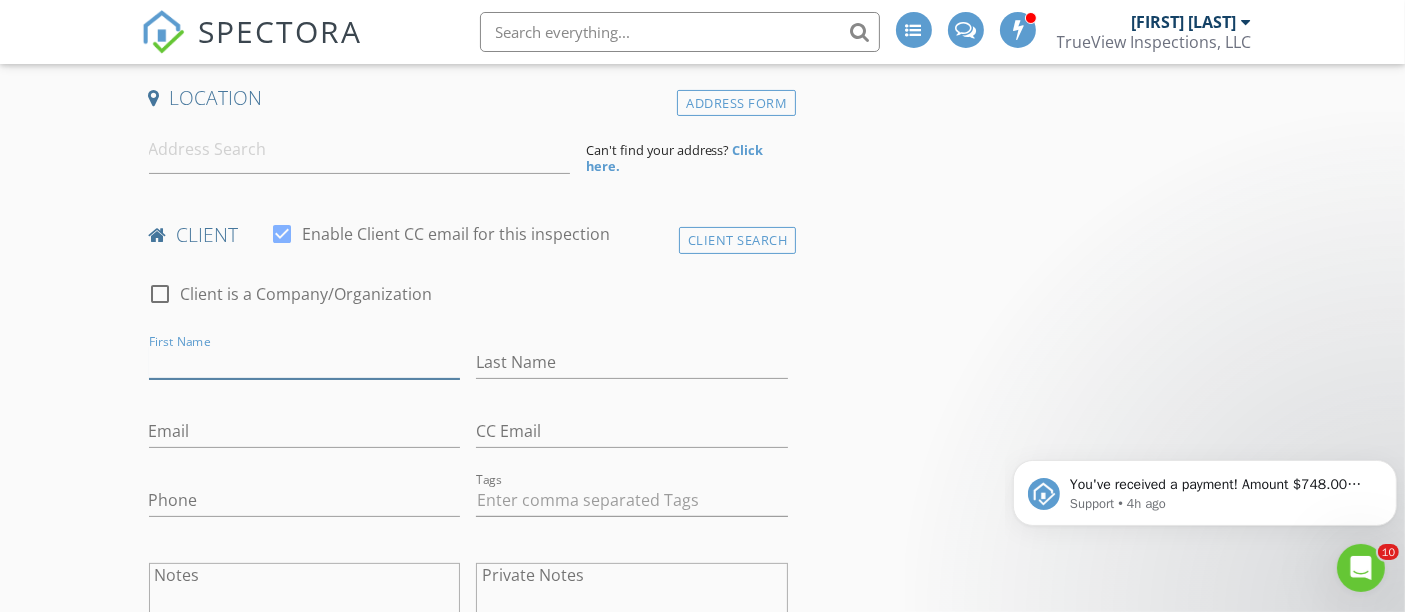 click on "First Name" at bounding box center (305, 362) 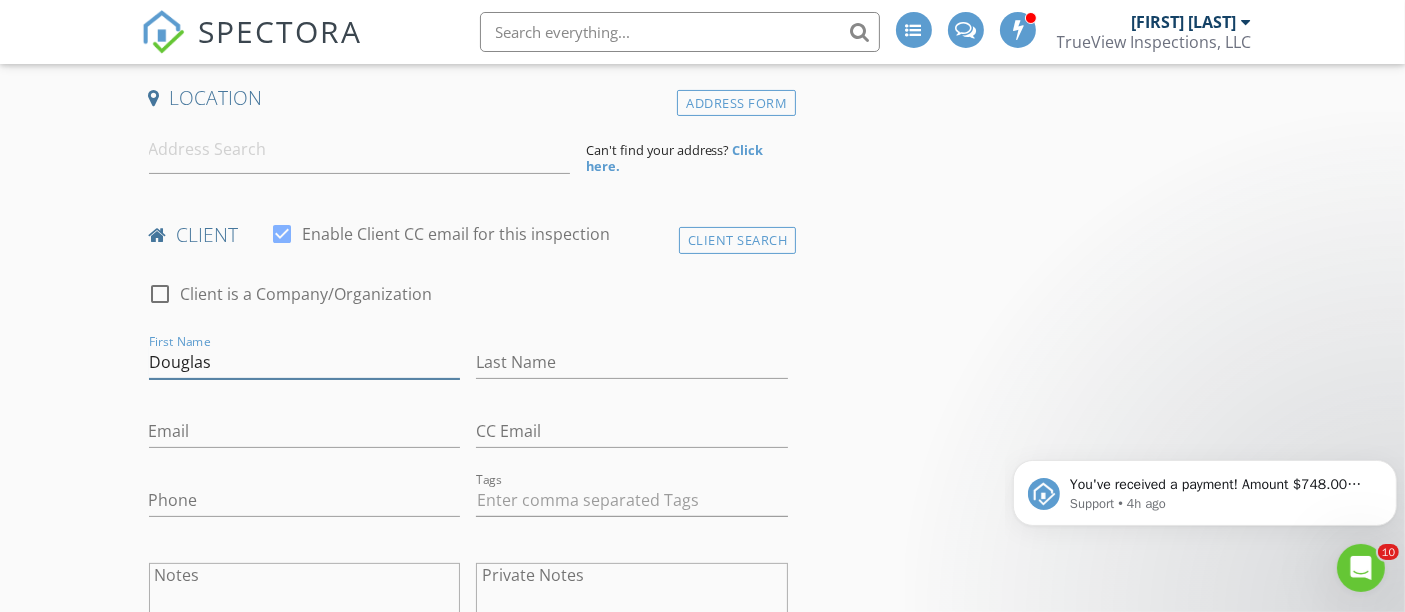 type on "Douglas" 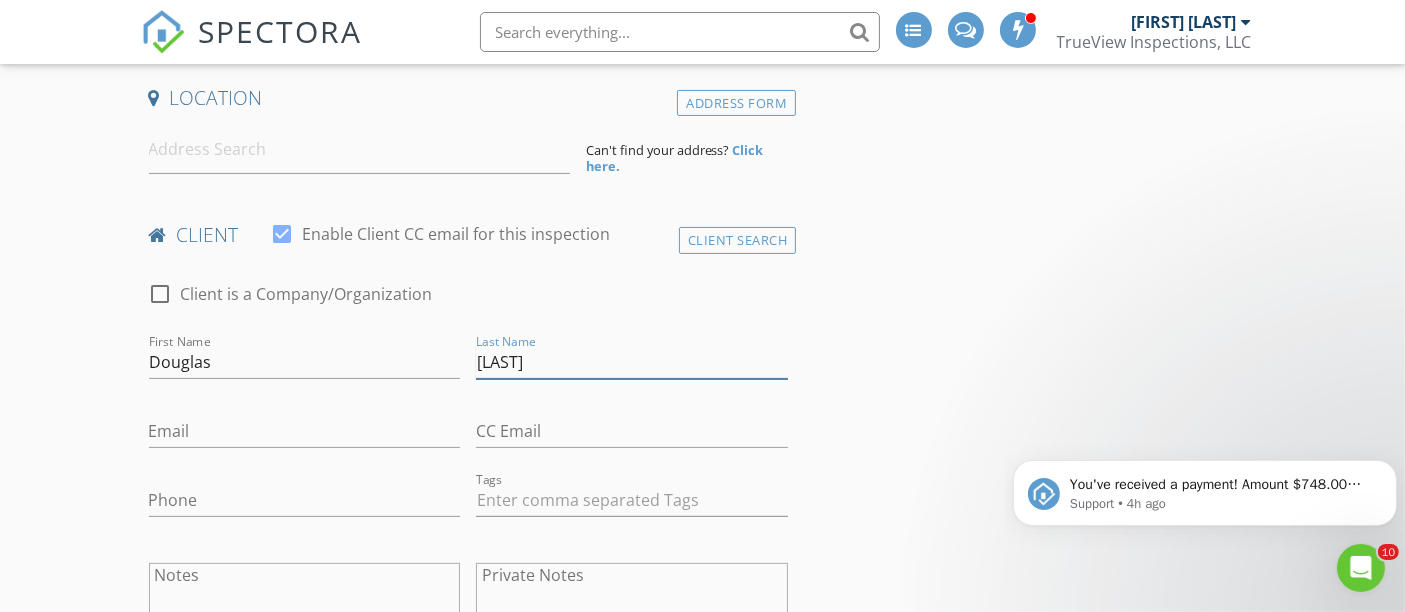 type on "[LAST]" 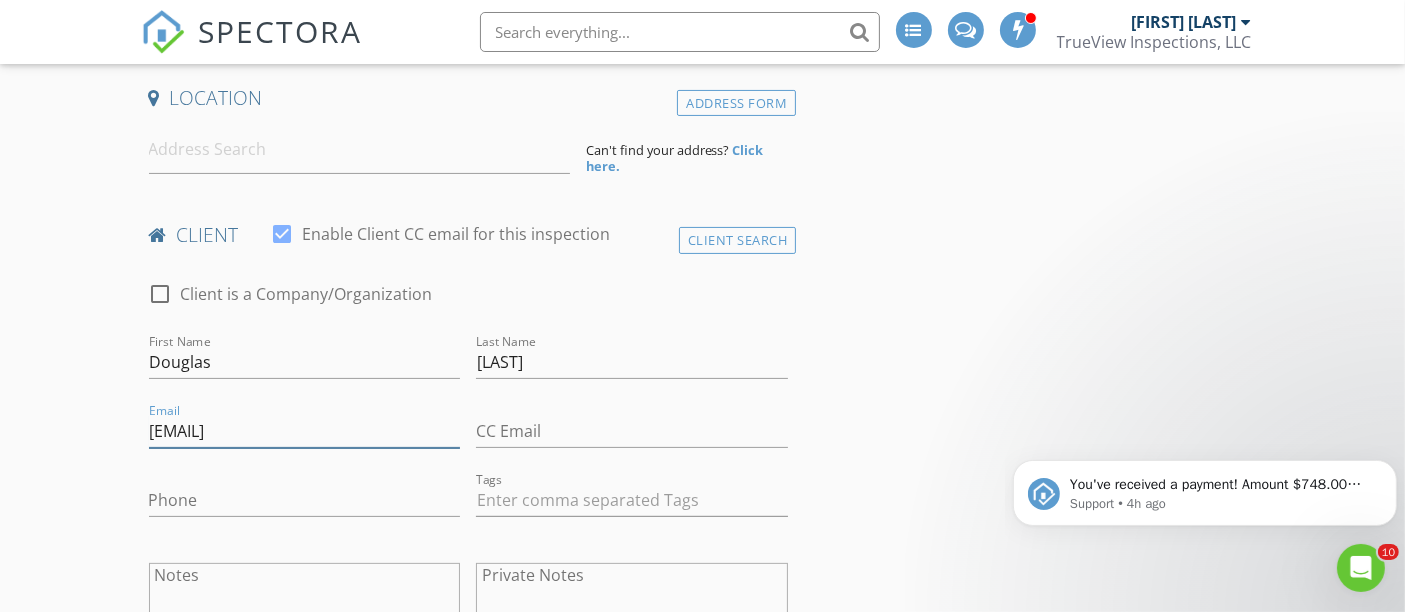 type on "[EMAIL]" 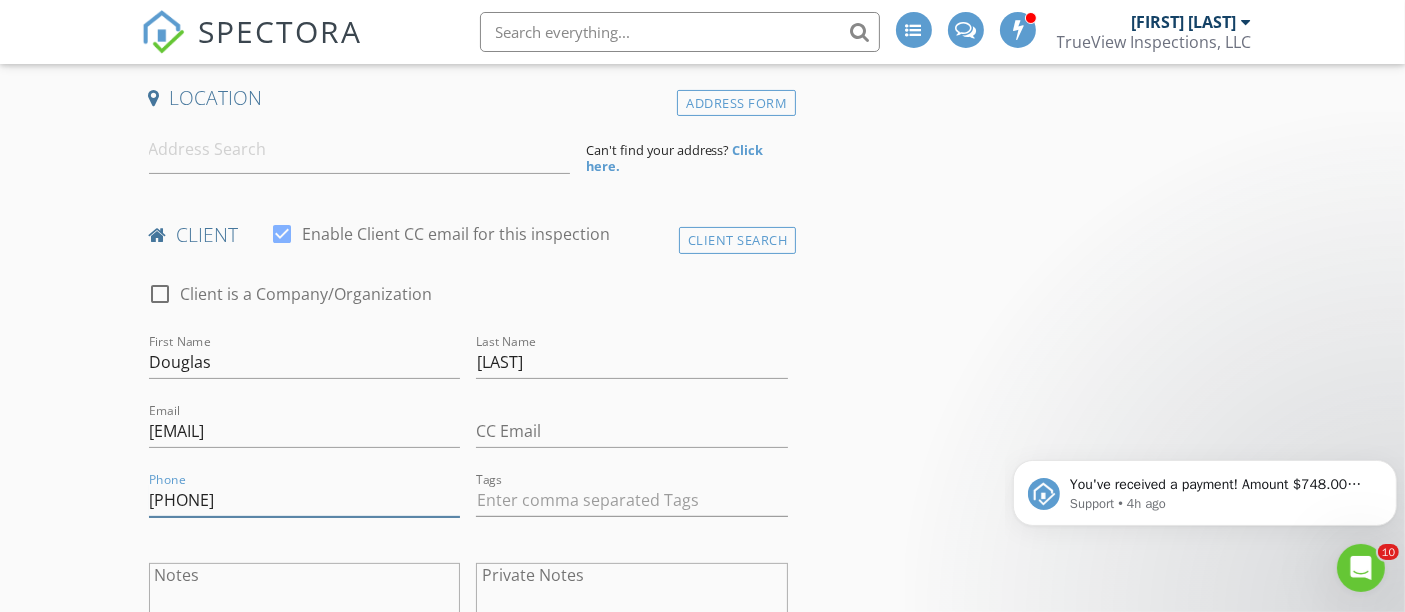 type on "[PHONE]" 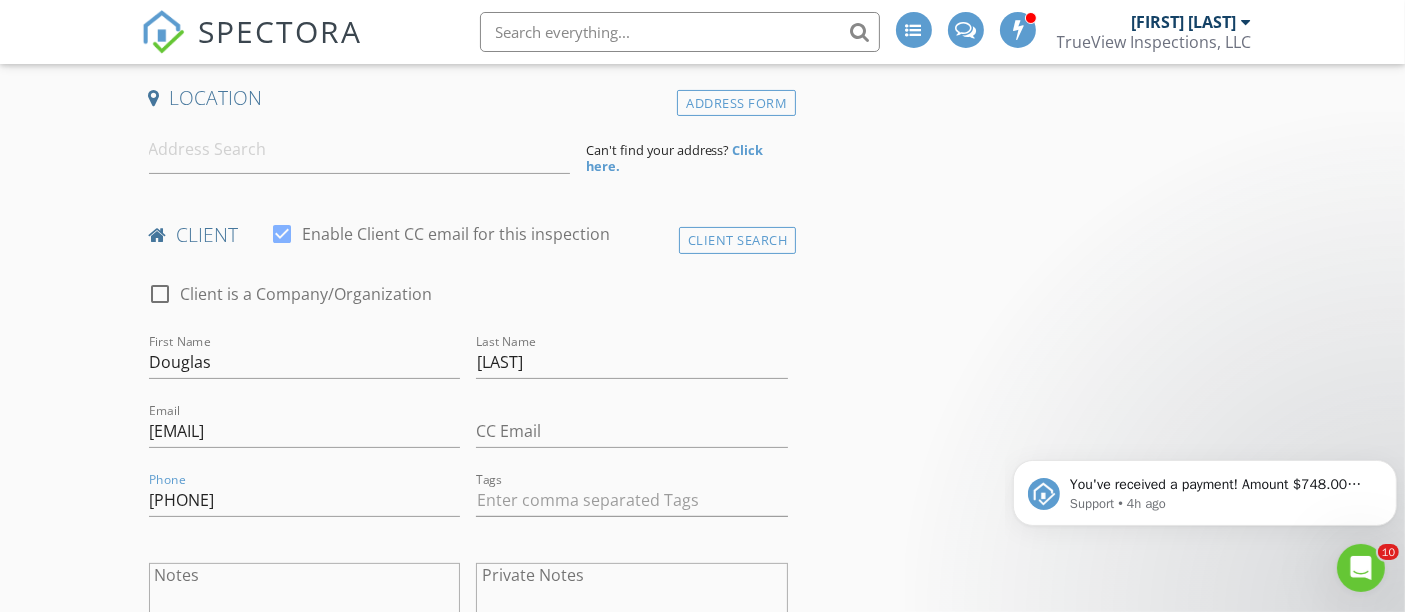 click on "New Inspection
INSPECTOR(S)
check_box   Dan Sweet   PRIMARY   Dan Sweet arrow_drop_down   check_box_outline_blank Dan Sweet specifically requested
Date/Time
08/03/2025 1:00 PM
Location
Address Form       Can't find your address?   Click here.
client
check_box Enable Client CC email for this inspection   Client Search     check_box_outline_blank Client is a Company/Organization     First Name Douglas   Last Name Eklof   Email dekl6386@aol.com   CC Email   Phone 757-784-2582         Tags         Notes   Private Notes
ADD ADDITIONAL client
SERVICES
check_box_outline_blank   Residential Inspection   Full inspection of House, Townhome, Duplex check_box_outline_blank   Condo Inspection   Full inspection of Condominium (interior only) check_box_outline_blank" at bounding box center (702, 1421) 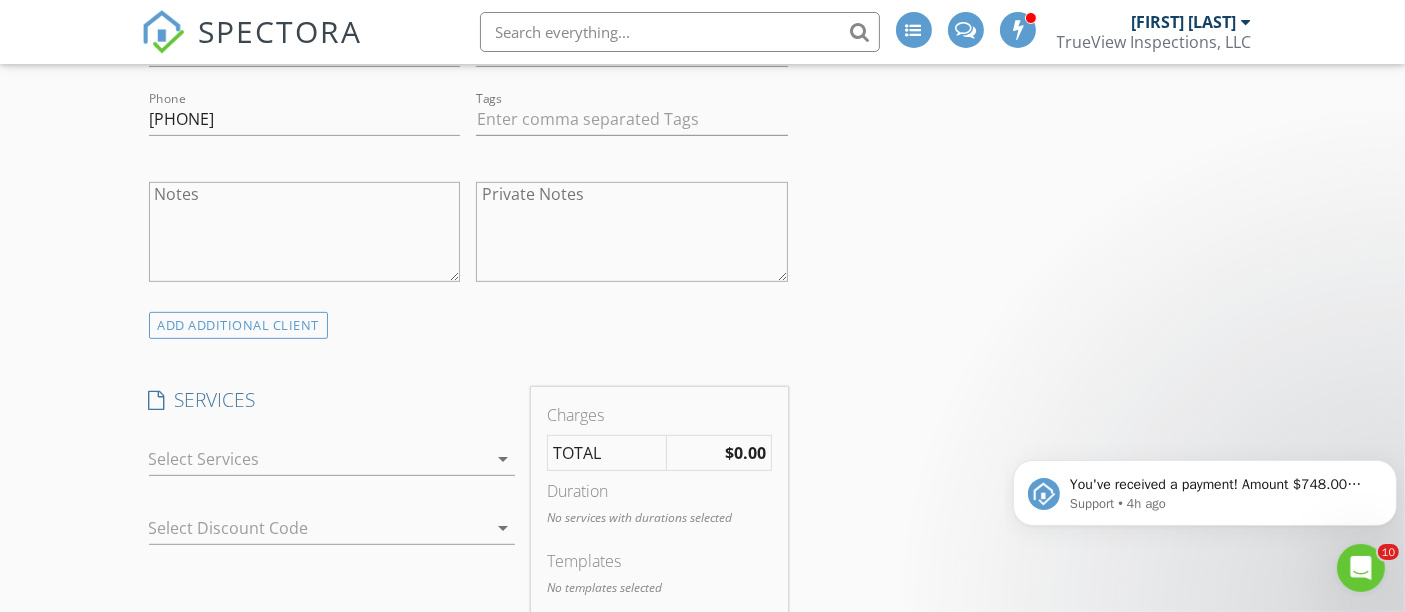 scroll, scrollTop: 830, scrollLeft: 0, axis: vertical 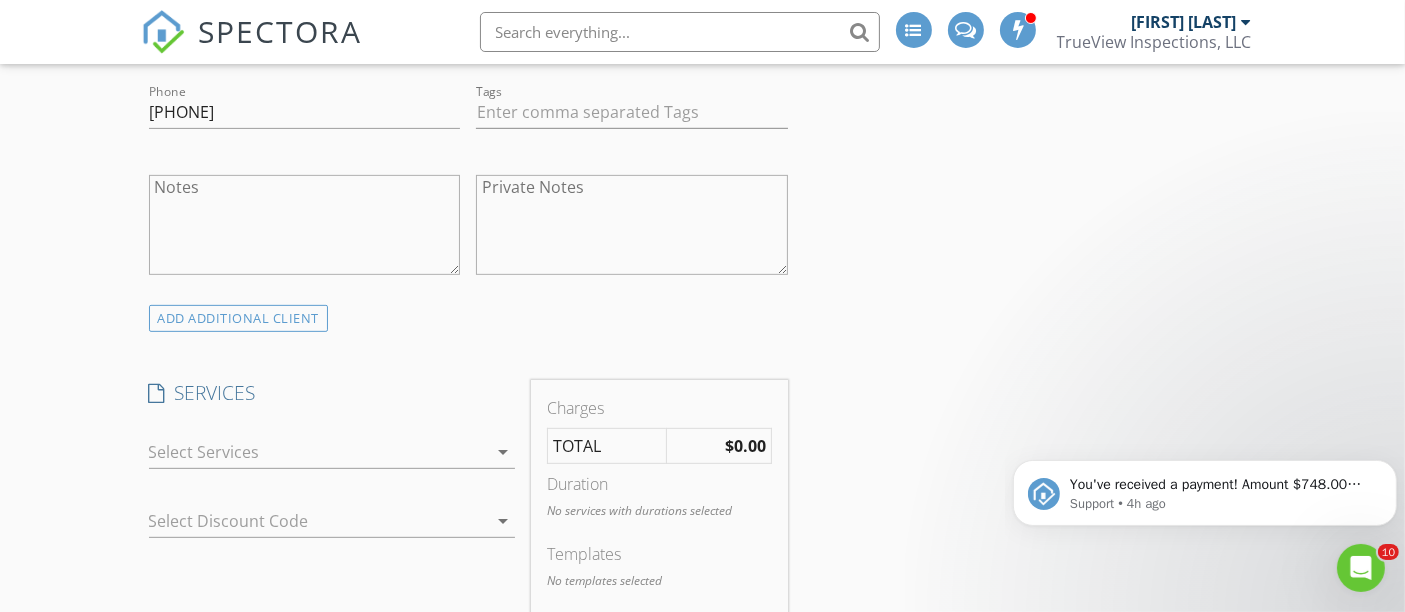 click at bounding box center (318, 452) 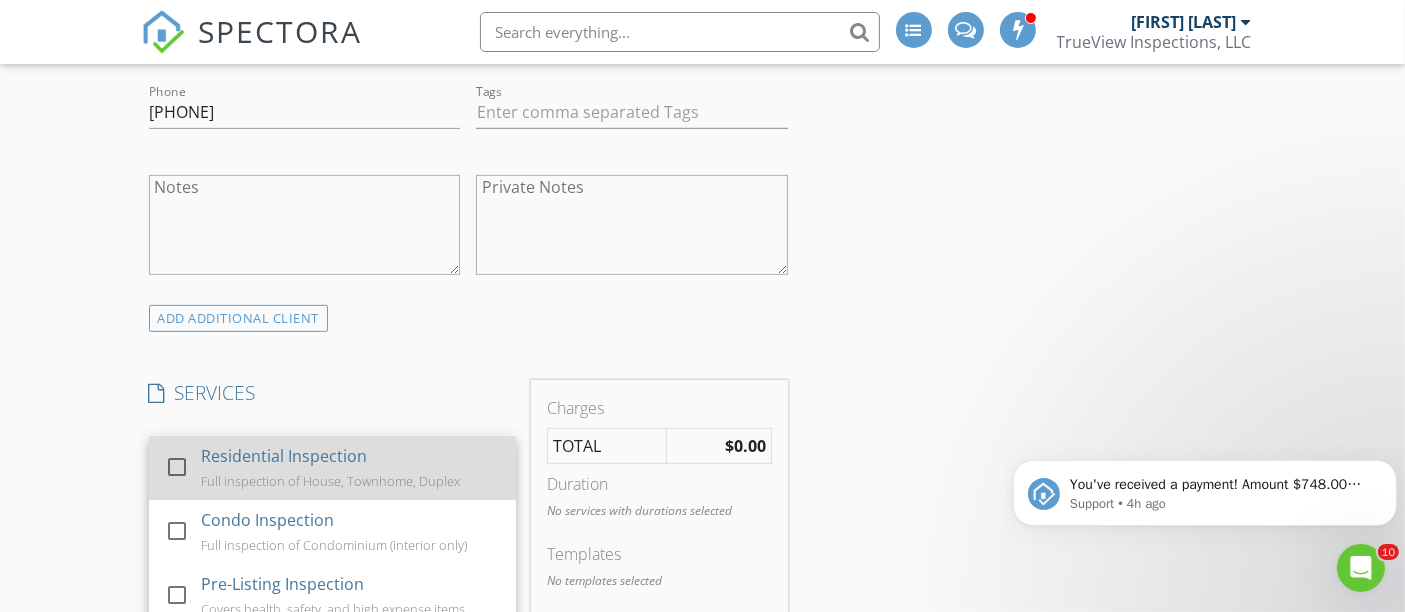 click on "Residential Inspection" at bounding box center [283, 456] 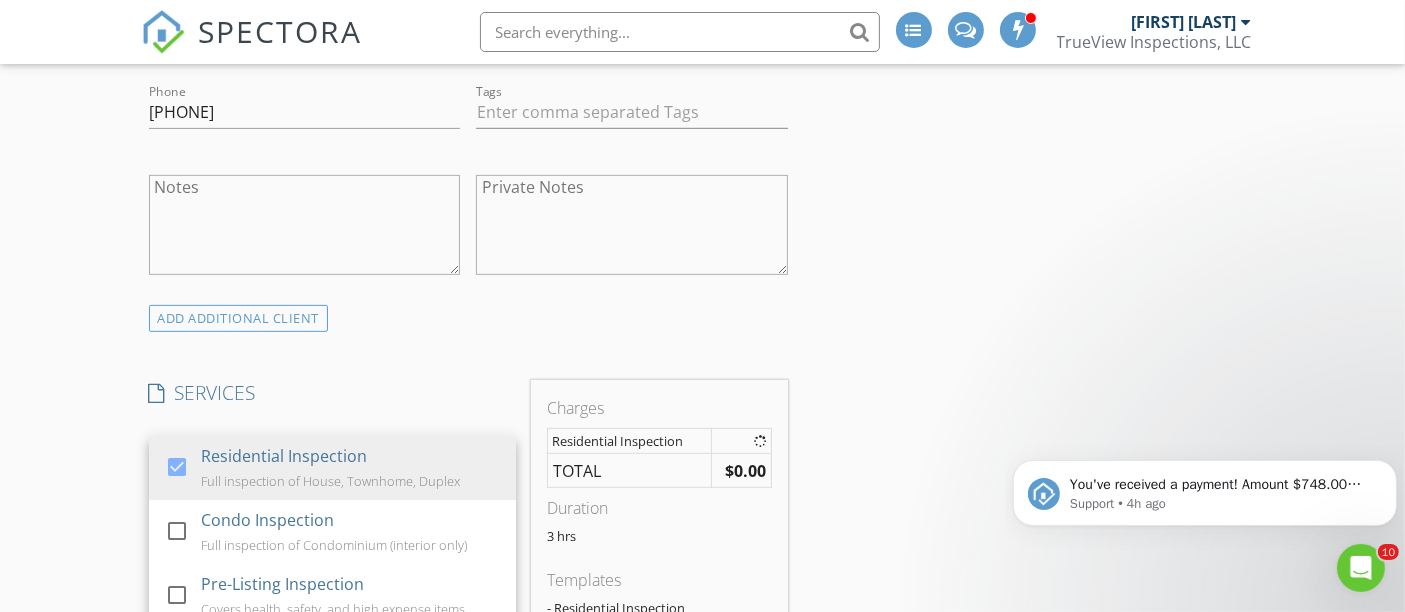 click on "New Inspection
INSPECTOR(S)
check_box   Dan Sweet   PRIMARY   Dan Sweet arrow_drop_down   check_box_outline_blank Dan Sweet specifically requested
Date/Time
08/03/2025 1:00 PM
Location
Address Form       Can't find your address?   Click here.
client
check_box Enable Client CC email for this inspection   Client Search     check_box_outline_blank Client is a Company/Organization     First Name Douglas   Last Name Eklof   Email dekl6386@aol.com   CC Email   Phone 757-784-2582         Tags         Notes   Private Notes
ADD ADDITIONAL client
SERVICES
check_box   Residential Inspection   Full inspection of House, Townhome, Duplex check_box_outline_blank   Condo Inspection   Full inspection of Condominium (interior only) check_box_outline_blank   Pre-Listing Inspection" at bounding box center [702, 1081] 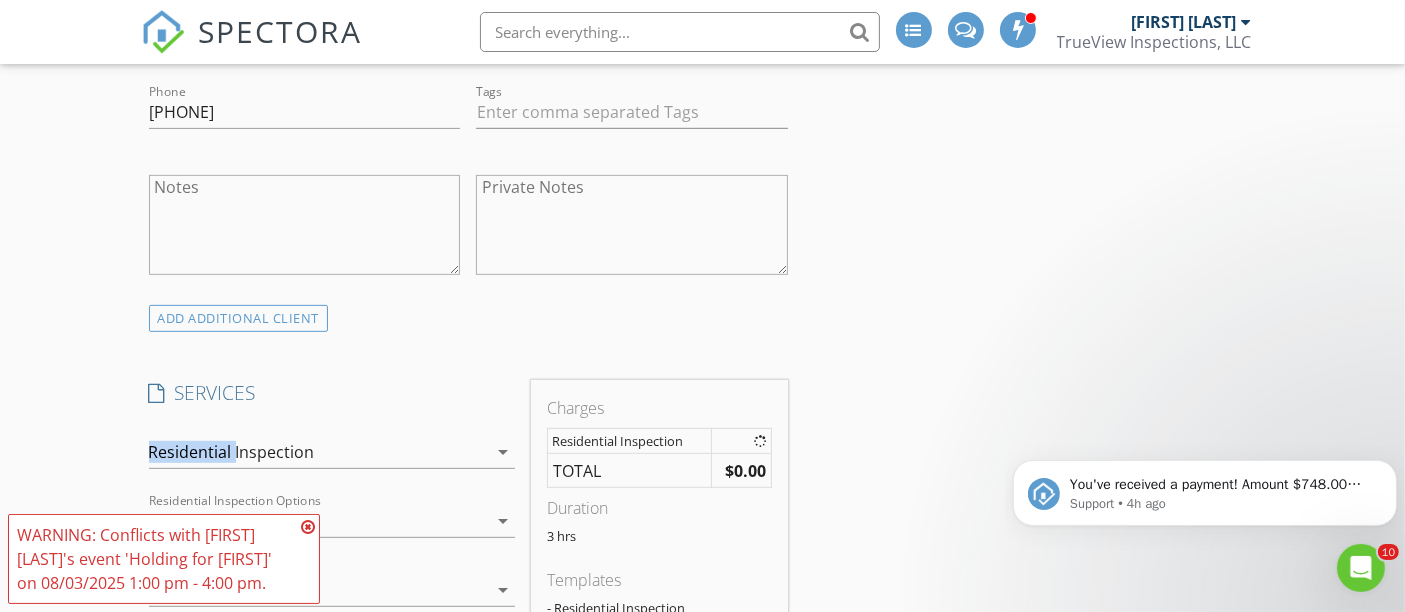 click on "New Inspection
INSPECTOR(S)
check_box   Dan Sweet   PRIMARY   Dan Sweet arrow_drop_down   check_box_outline_blank Dan Sweet specifically requested
Date/Time
08/03/2025 1:00 PM
Location
Address Form       Can't find your address?   Click here.
client
check_box Enable Client CC email for this inspection   Client Search     check_box_outline_blank Client is a Company/Organization     First Name Douglas   Last Name Eklof   Email dekl6386@aol.com   CC Email   Phone 757-784-2582         Tags         Notes   Private Notes
ADD ADDITIONAL client
SERVICES
check_box   Residential Inspection   Full inspection of House, Townhome, Duplex check_box_outline_blank   Condo Inspection   Full inspection of Condominium (interior only) check_box_outline_blank   Pre-Listing Inspection" at bounding box center (702, 1081) 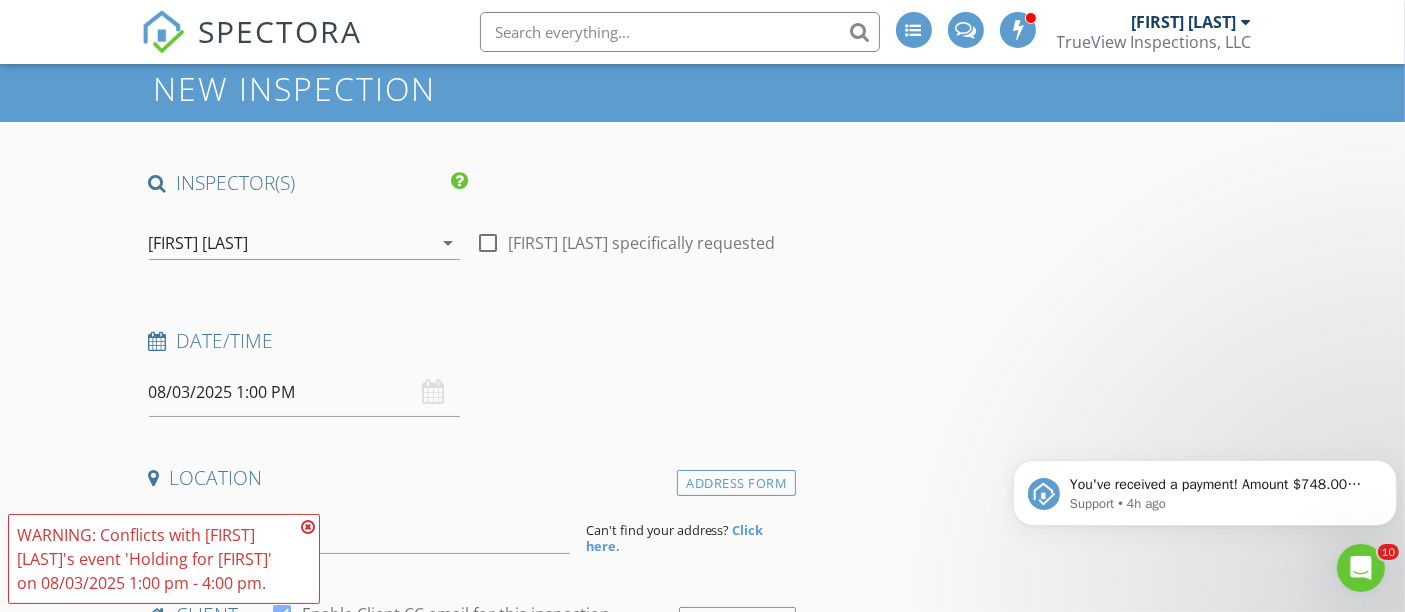 scroll, scrollTop: 61, scrollLeft: 0, axis: vertical 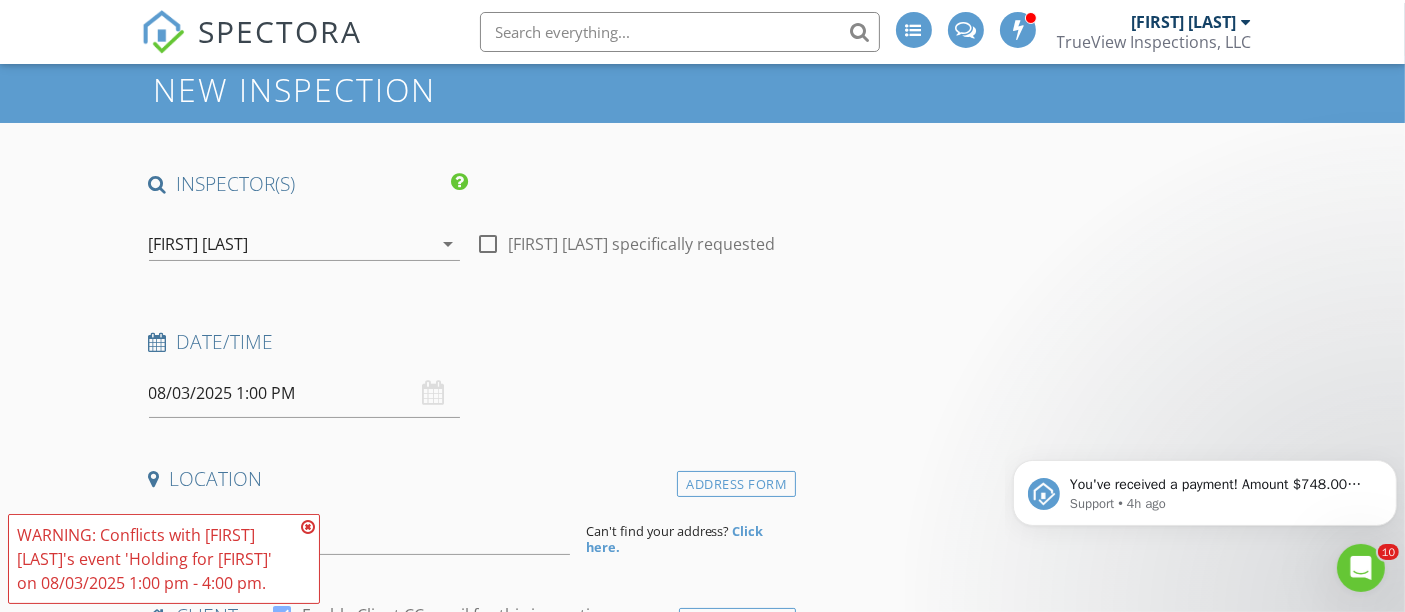click on "WARNING: Conflicts with Dan Sweet's event 'Holding for Pete' on 08/03/2025  1:00 pm -  4:00 pm." at bounding box center (164, 559) 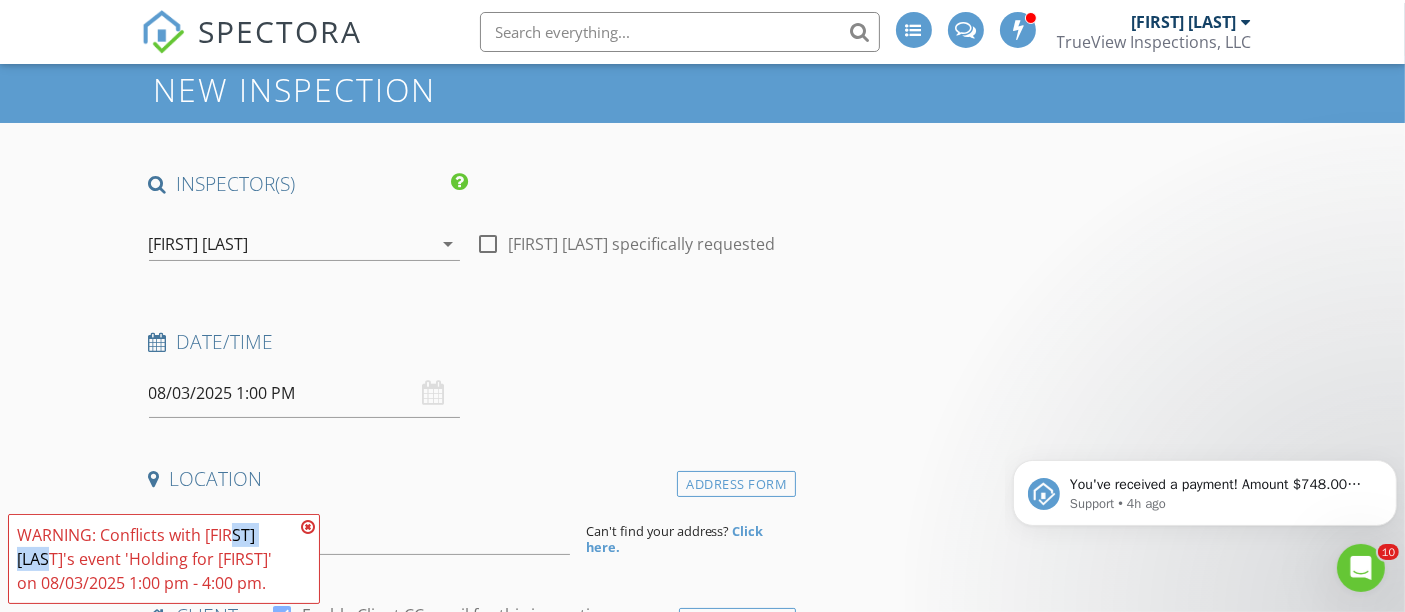 click on "WARNING: Conflicts with Dan Sweet's event 'Holding for Pete' on 08/03/2025  1:00 pm -  4:00 pm." at bounding box center [164, 559] 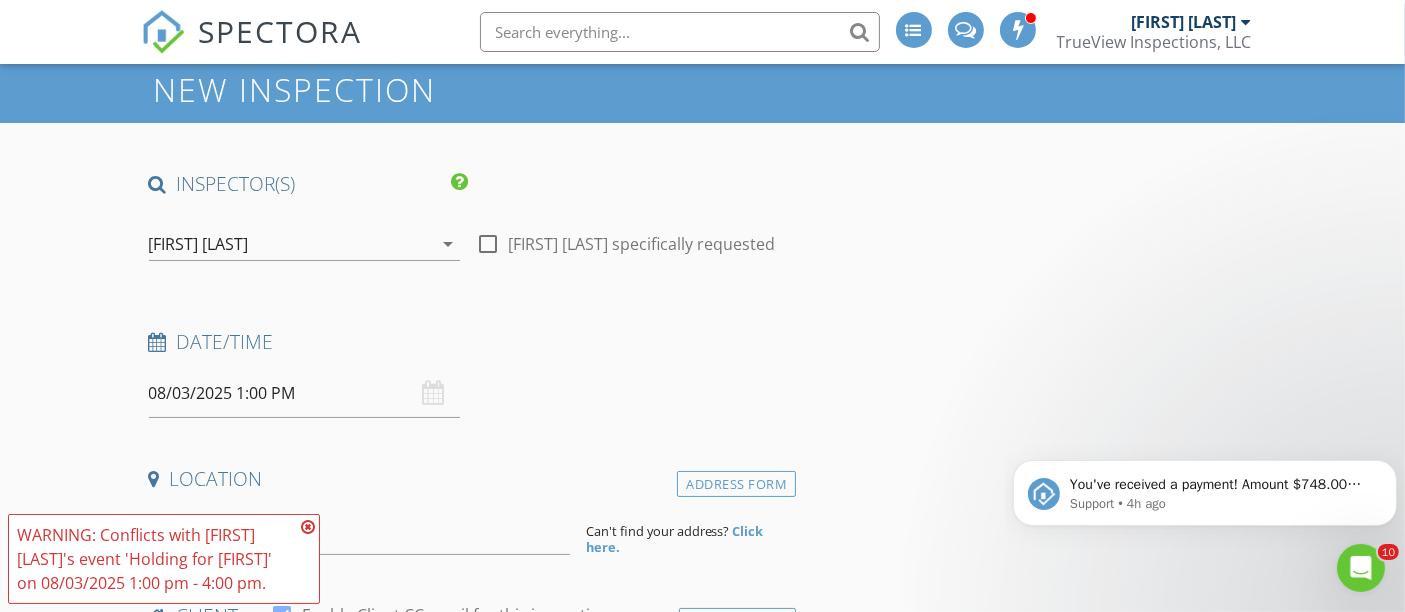 click at bounding box center (308, 527) 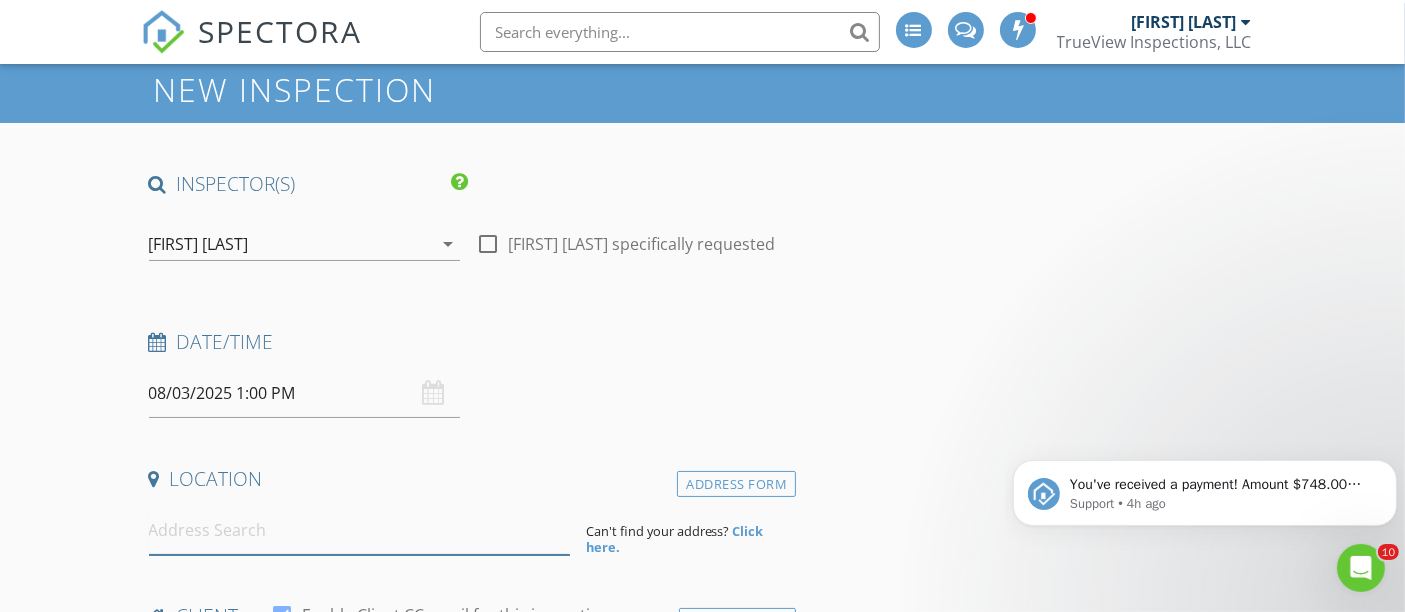 click at bounding box center [359, 530] 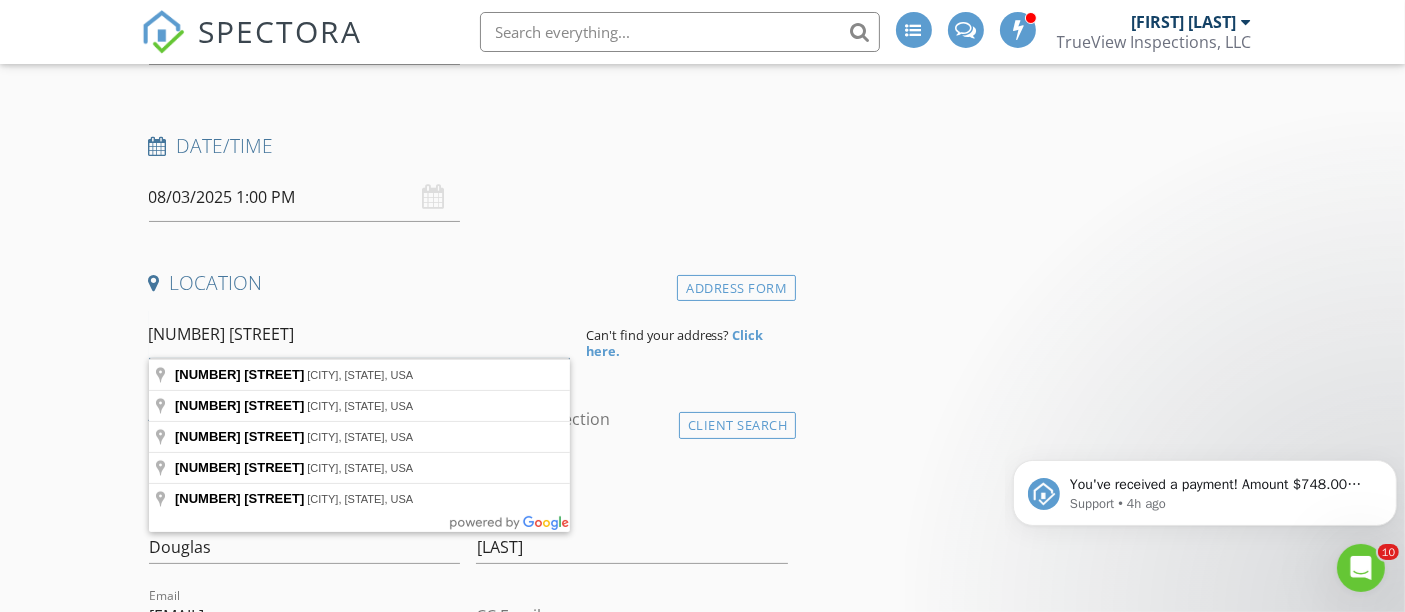 scroll, scrollTop: 263, scrollLeft: 0, axis: vertical 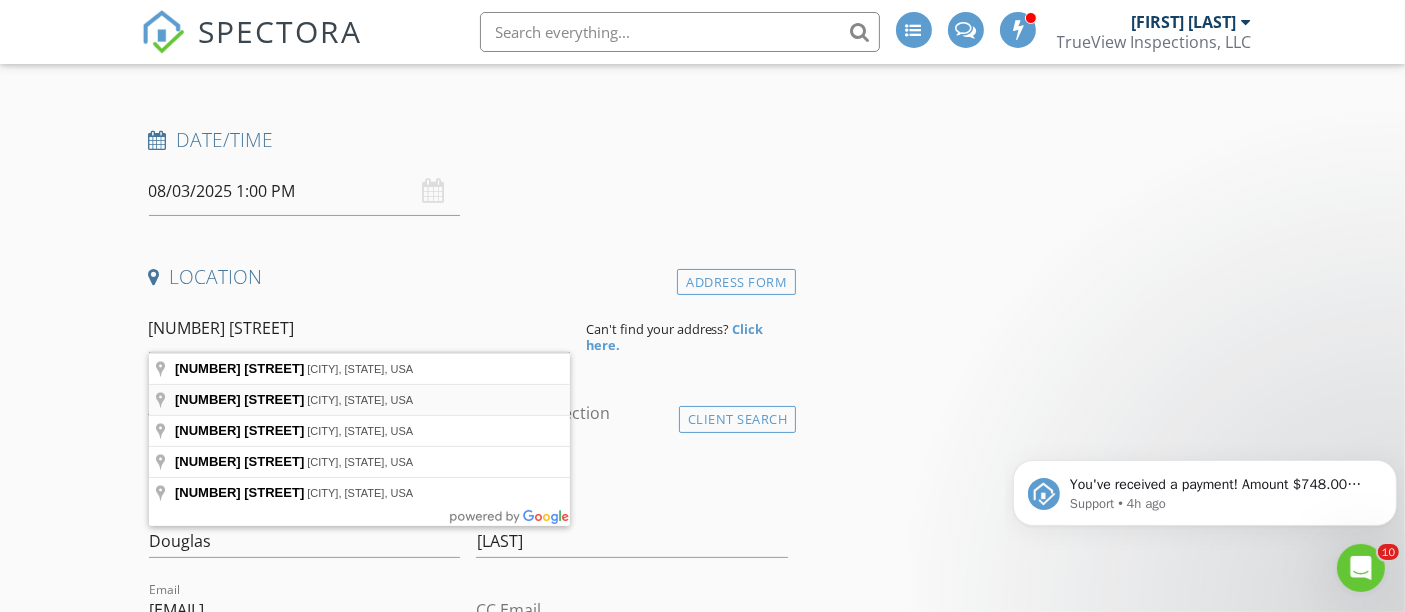 type on "5737 East Florida Avenue, Denver, CO, USA" 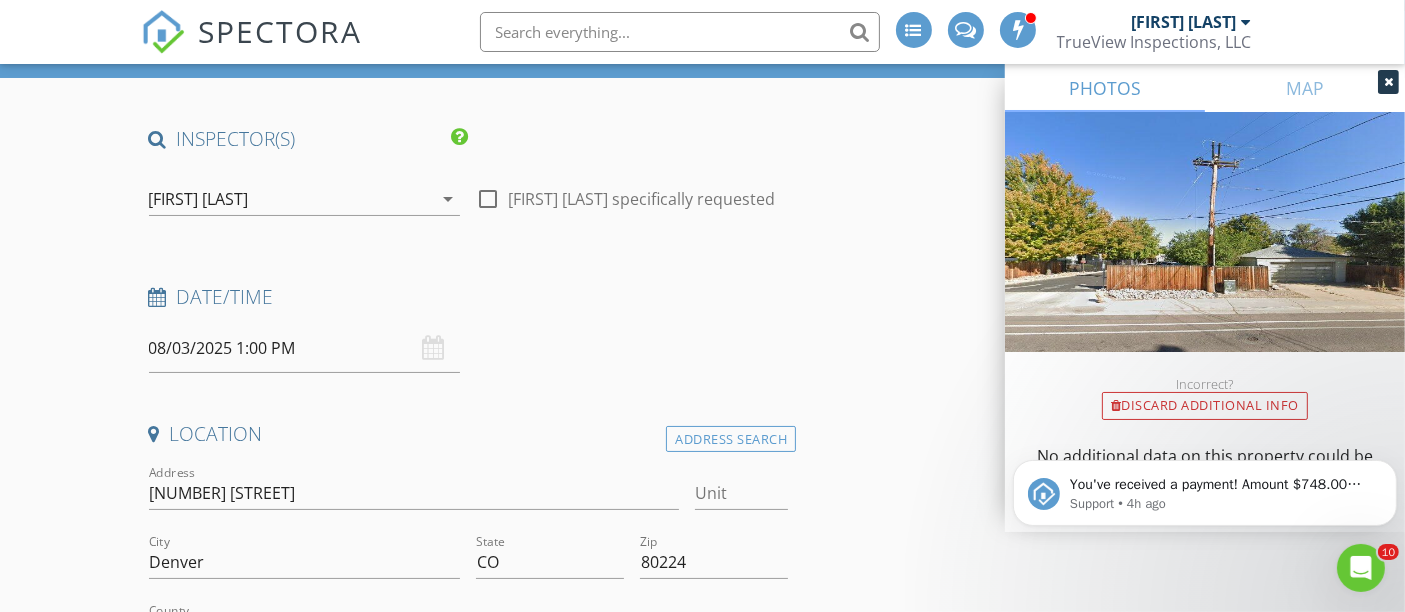 scroll, scrollTop: 101, scrollLeft: 0, axis: vertical 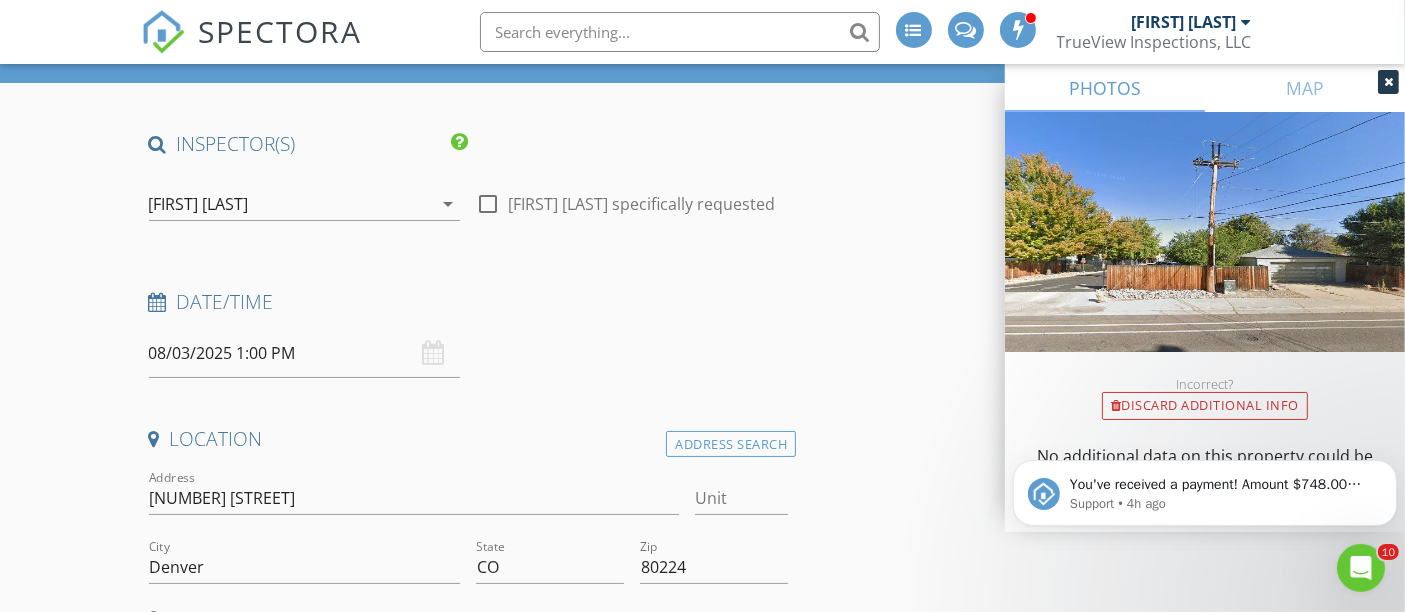 click on "Address 5737 E Florida Ave" at bounding box center (414, 502) 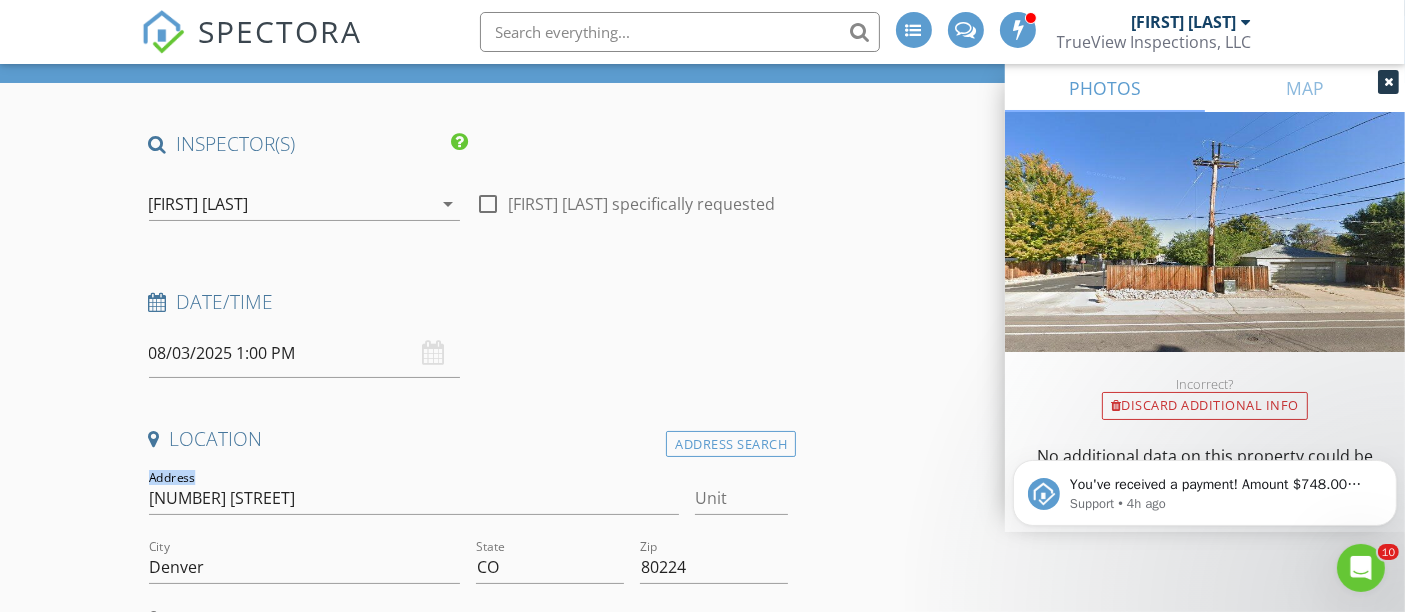 click on "Address 5737 E Florida Ave" at bounding box center [414, 502] 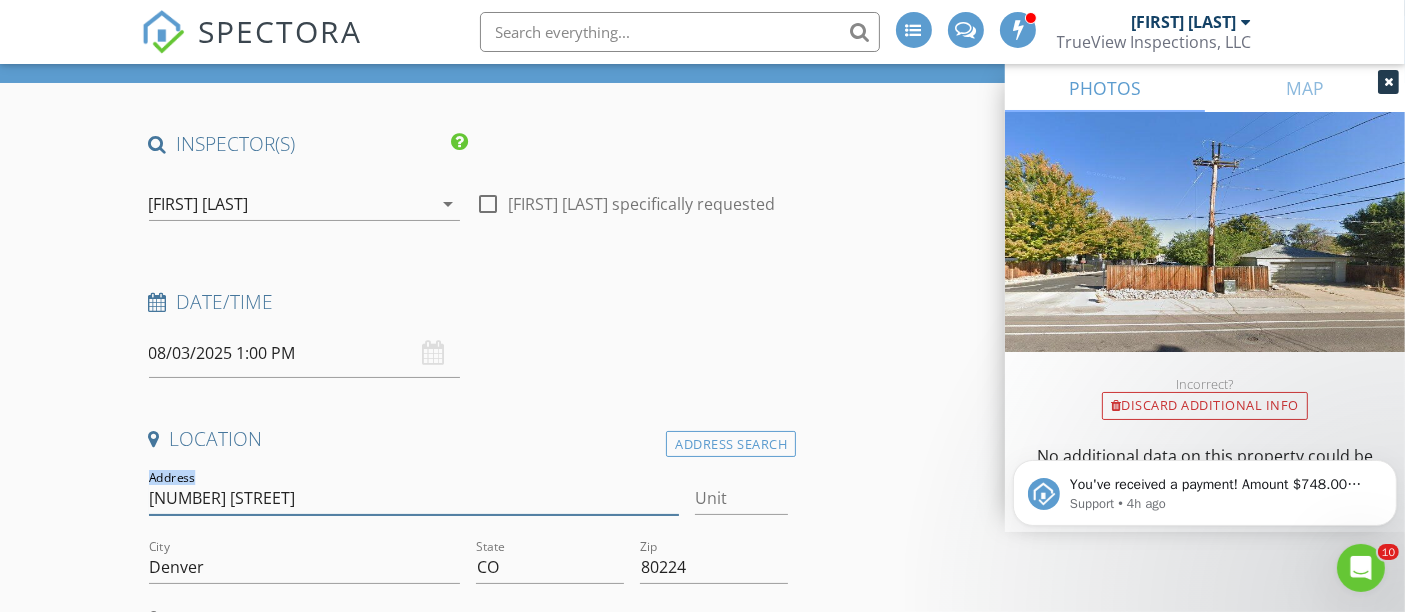 click on "5737 E Florida Ave" at bounding box center (414, 498) 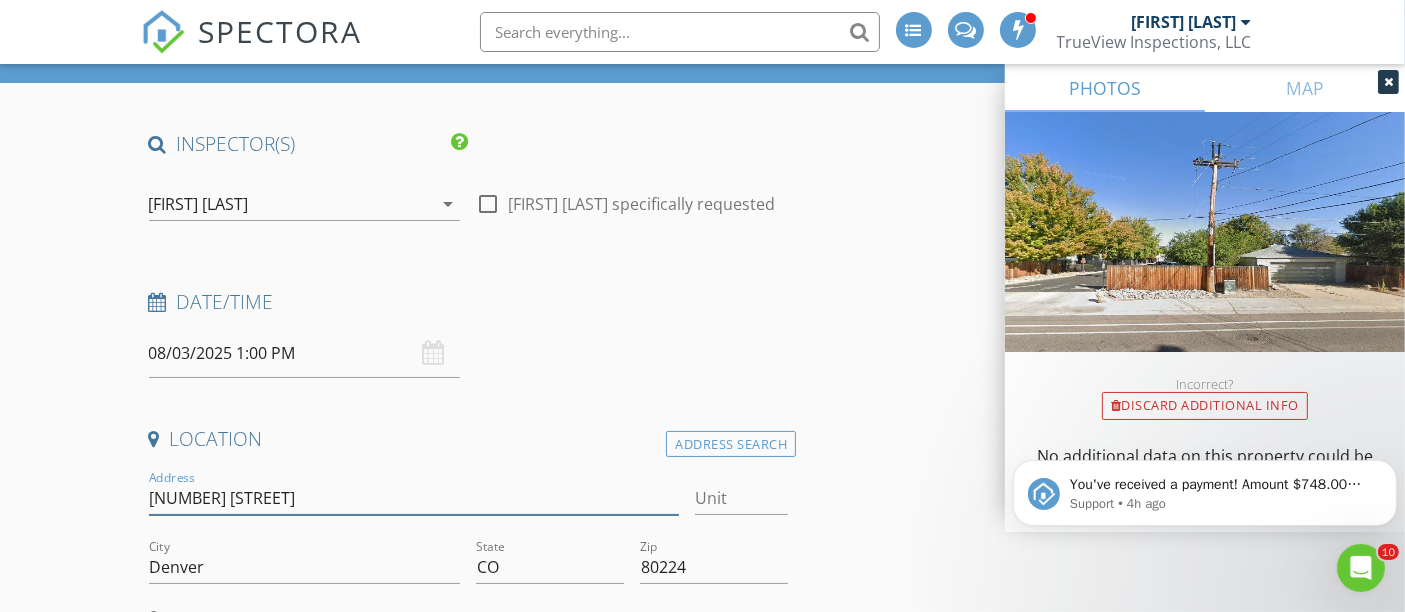click on "5737 E Florida Ave" at bounding box center [414, 498] 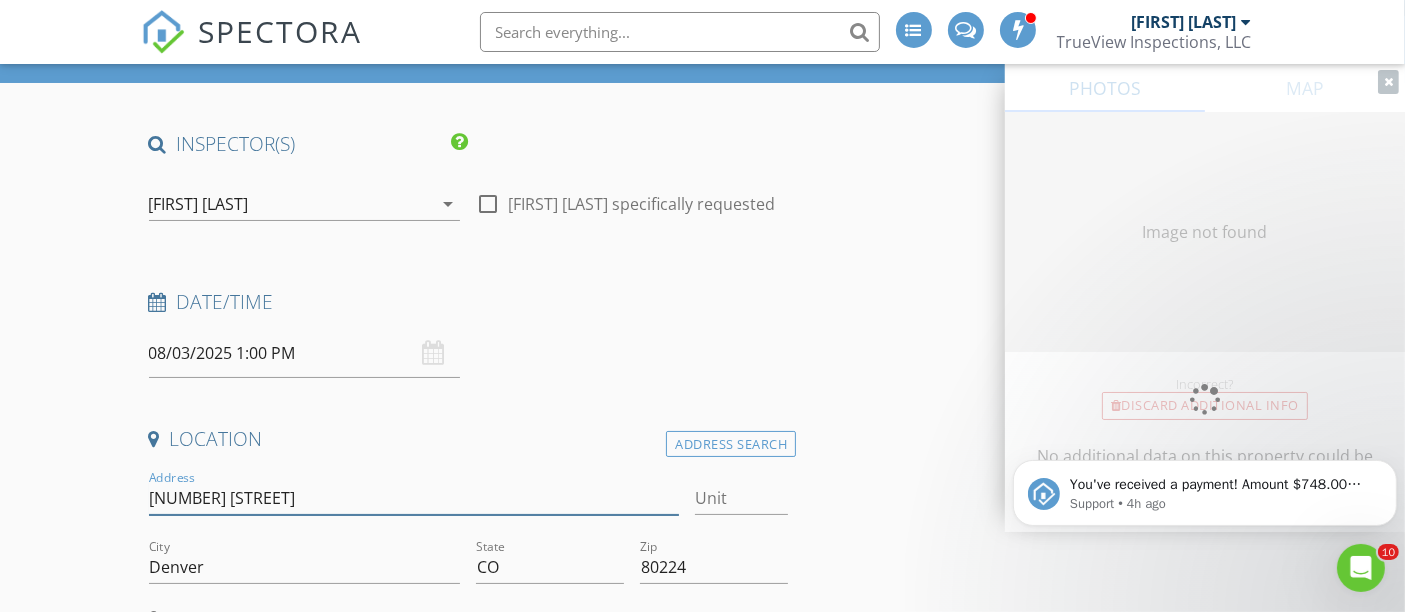 type on "2046" 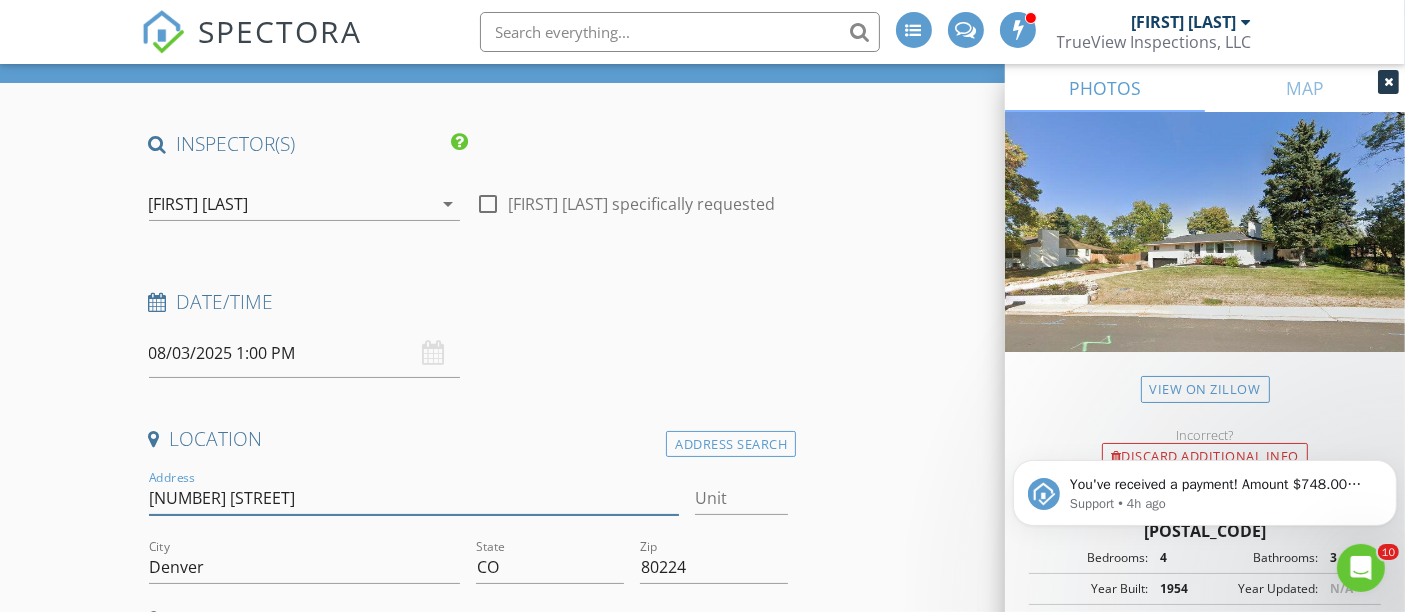 type 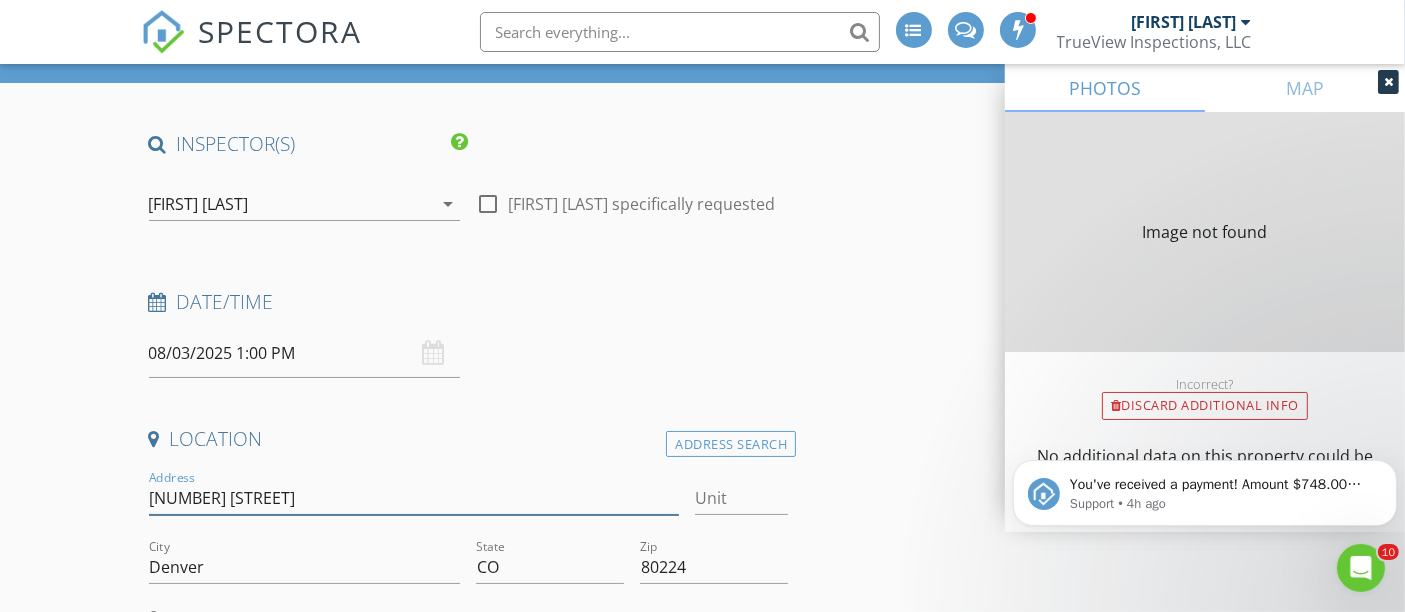 type on "2046" 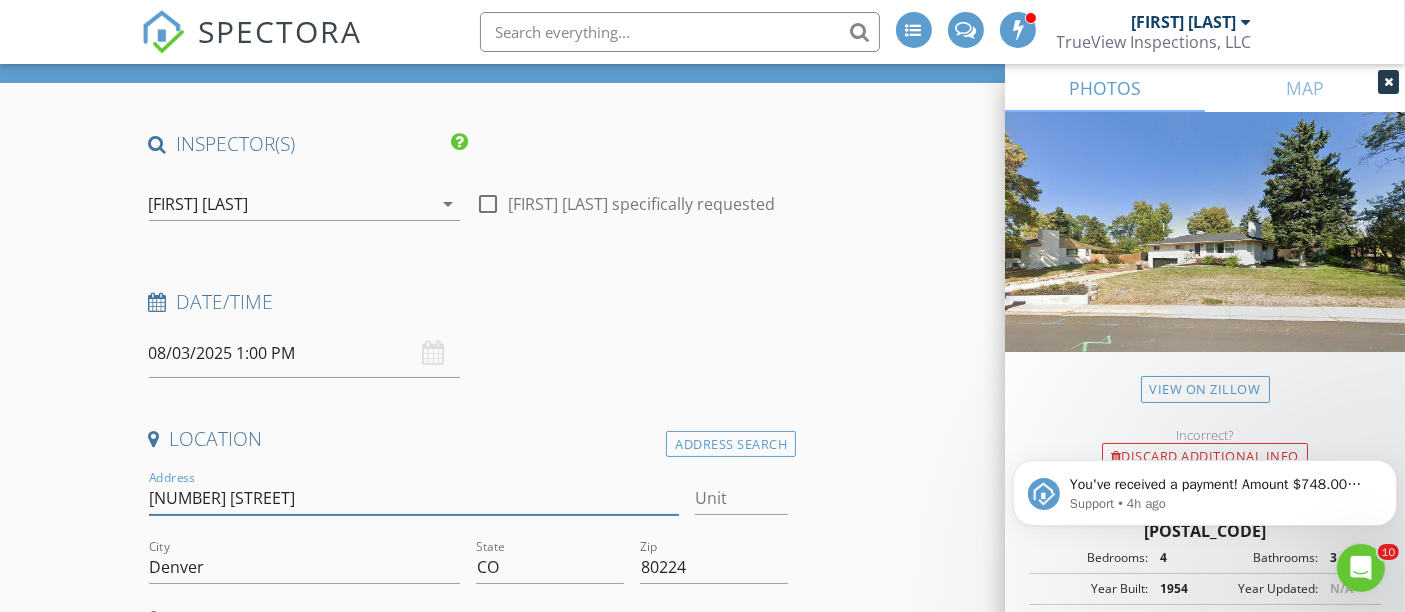 scroll, scrollTop: 277, scrollLeft: 0, axis: vertical 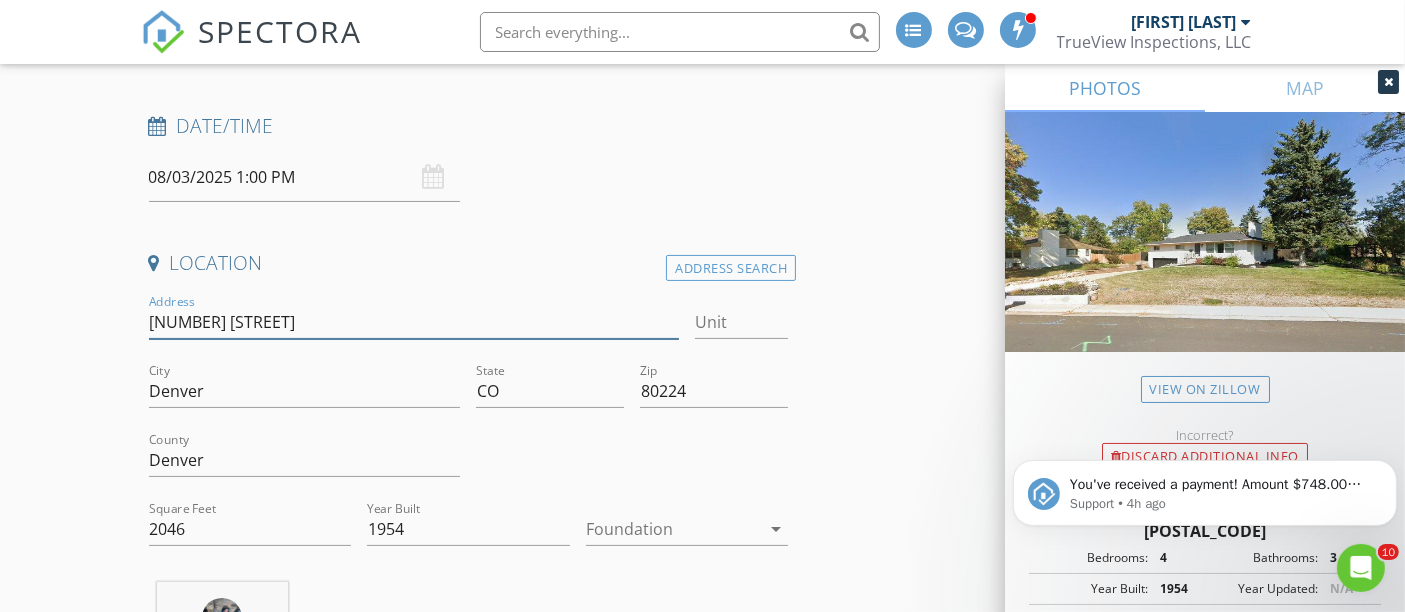 type on "5737 e floyd ave" 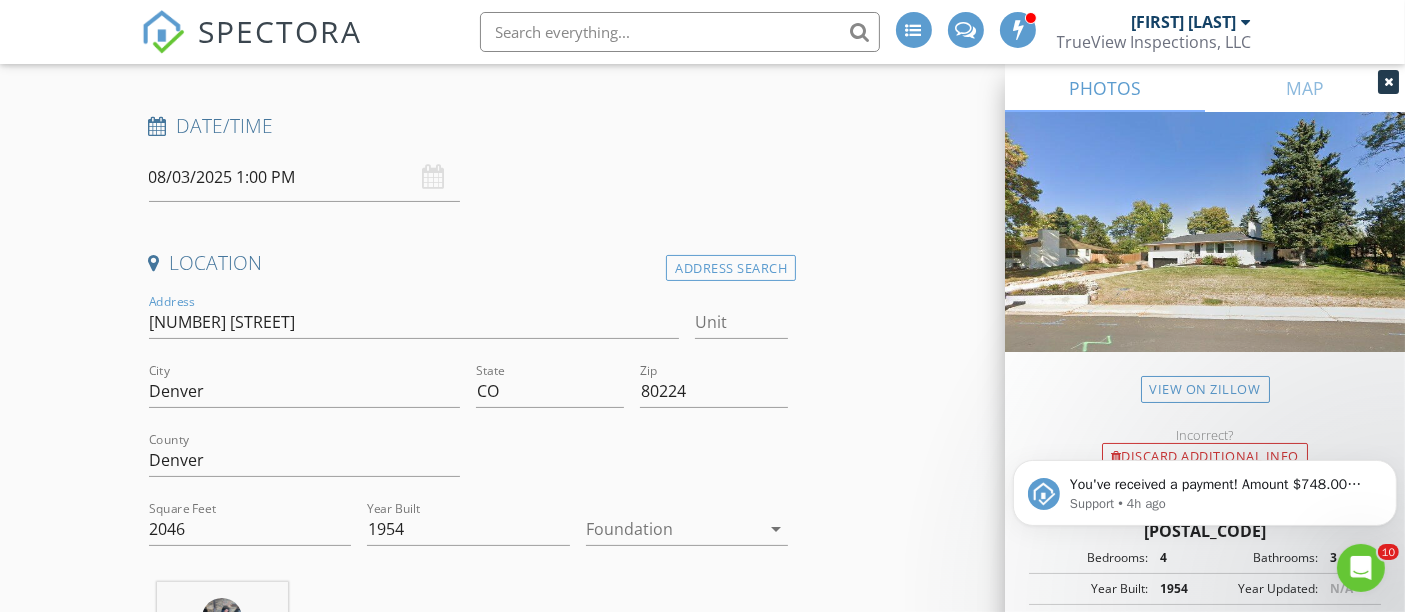 click at bounding box center (1388, 82) 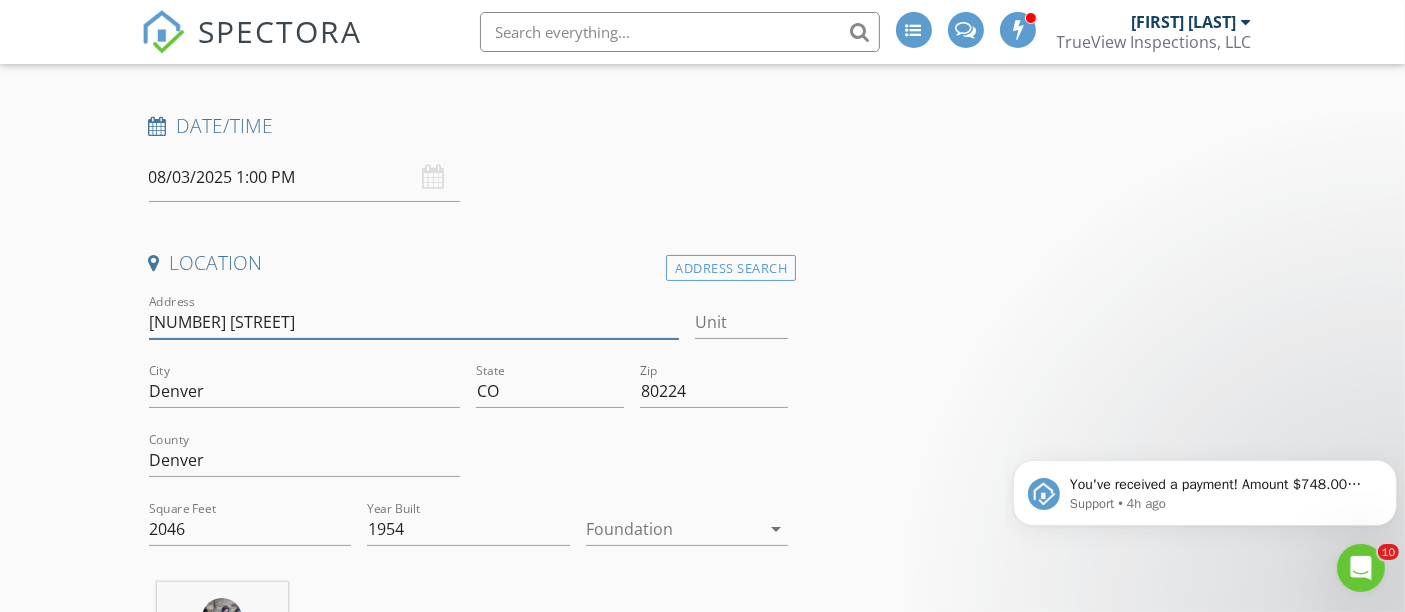 click on "5737 e floyd ave" at bounding box center [414, 322] 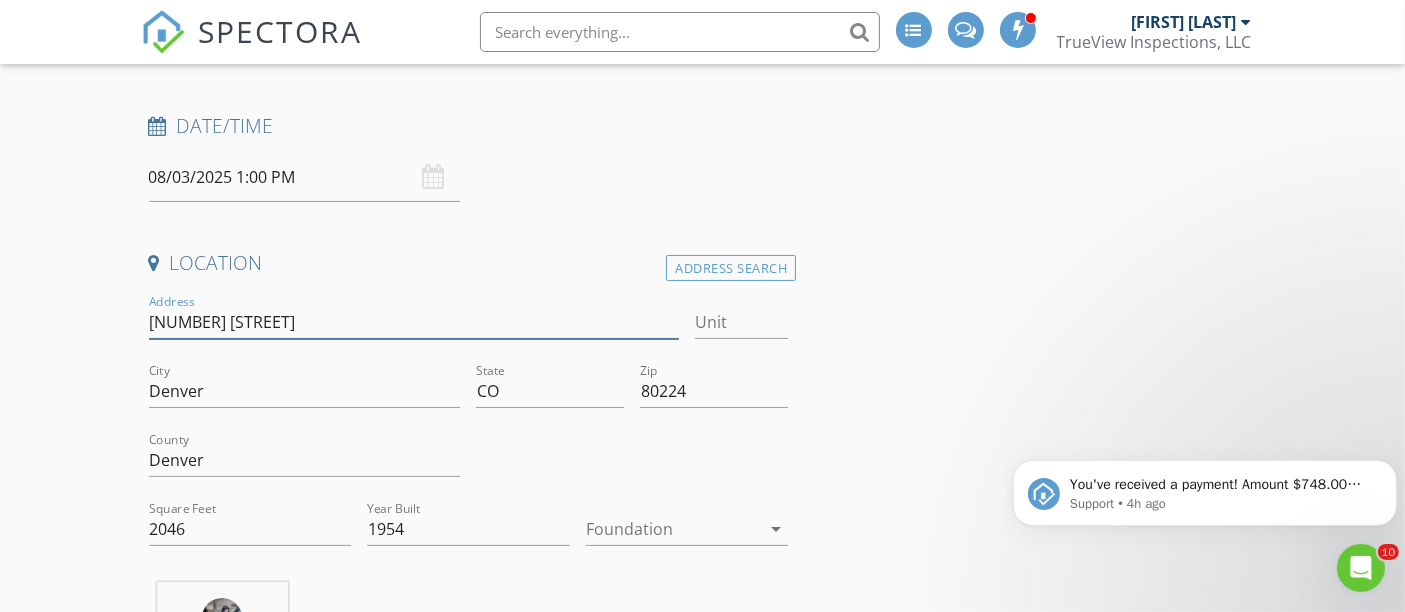click on "5737 e floyd ave" at bounding box center (414, 322) 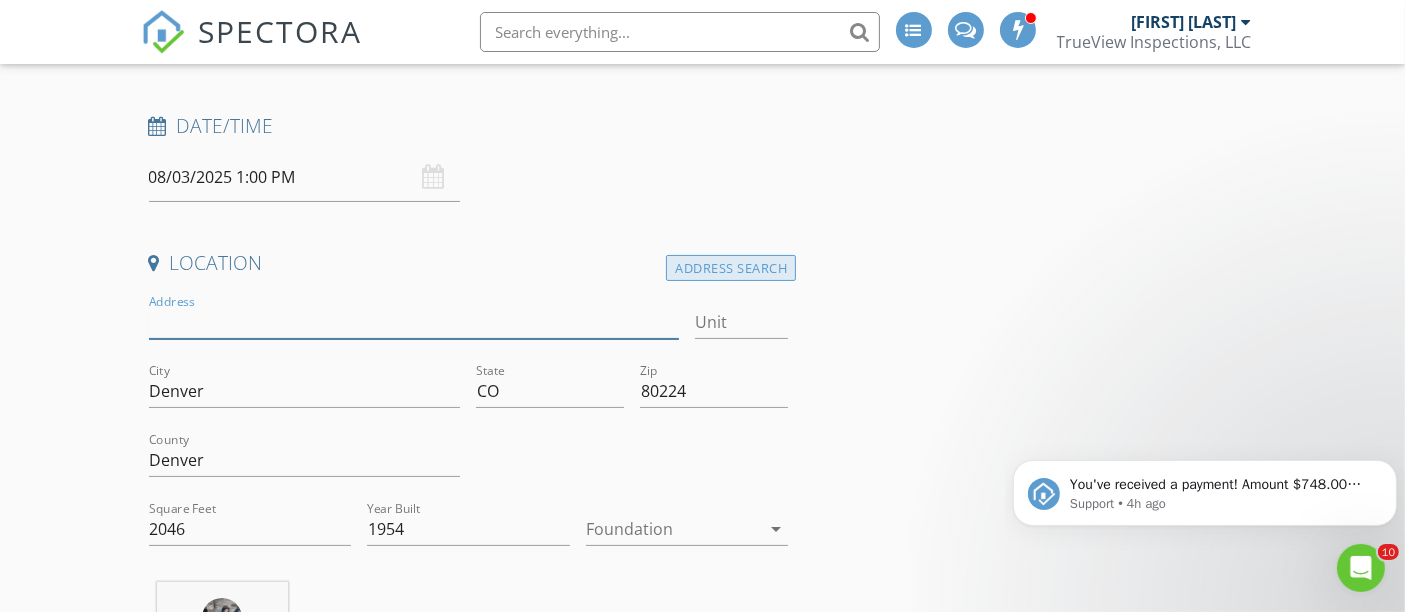 type 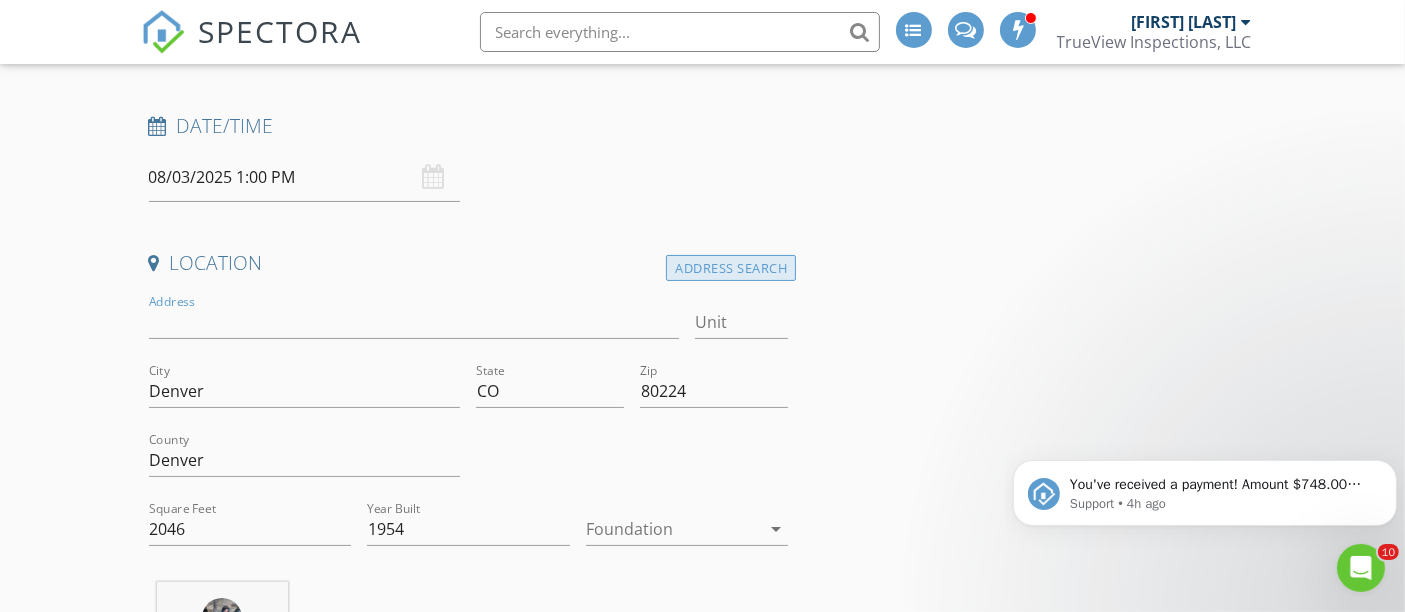 click on "Address Search" at bounding box center [731, 268] 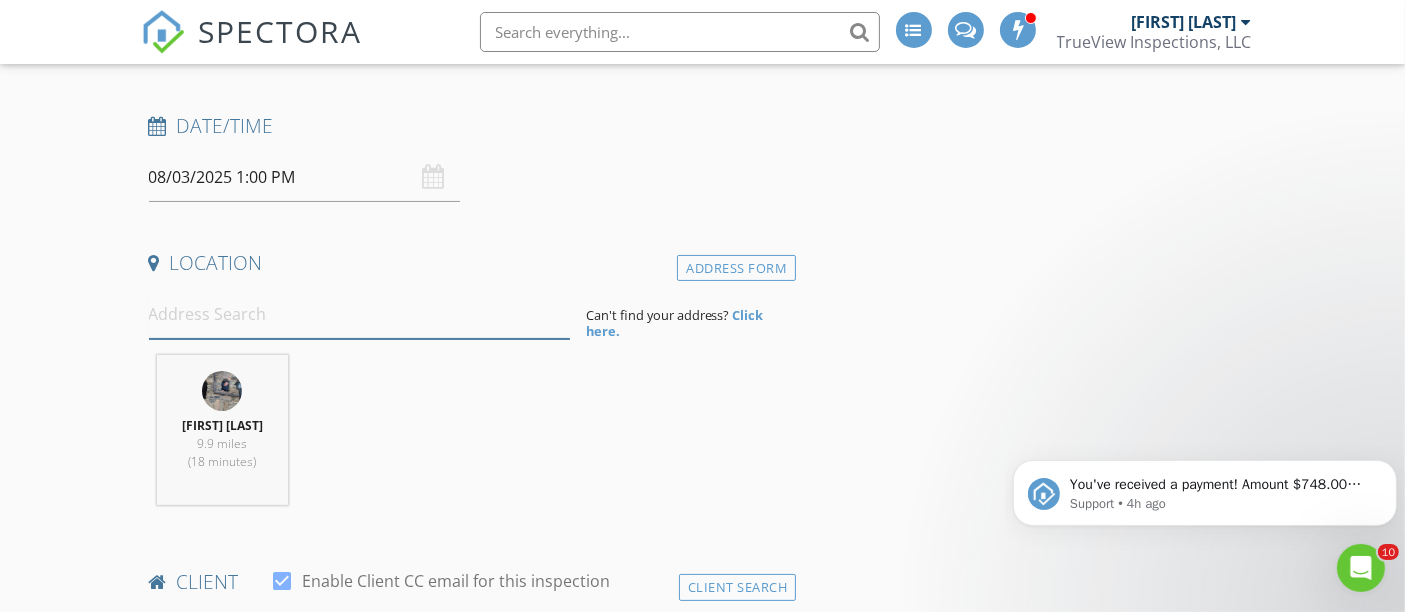 click at bounding box center (359, 314) 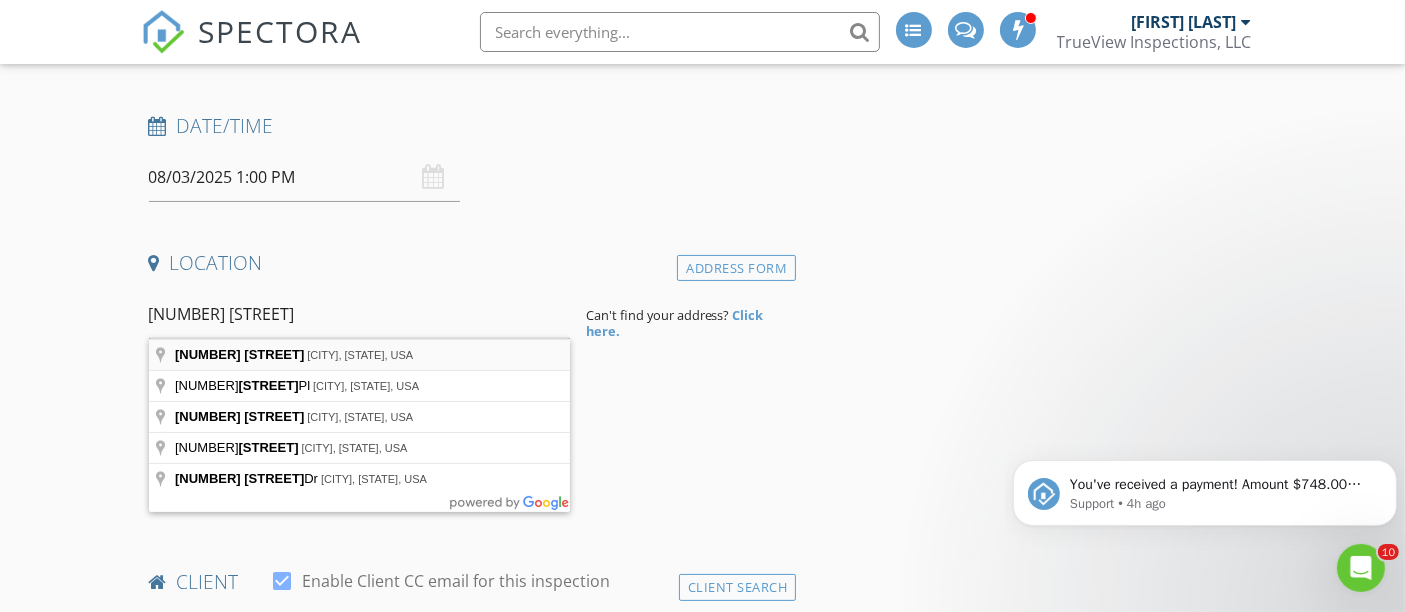 type on "5737 East Floyd Avenue, Denver, CO, USA" 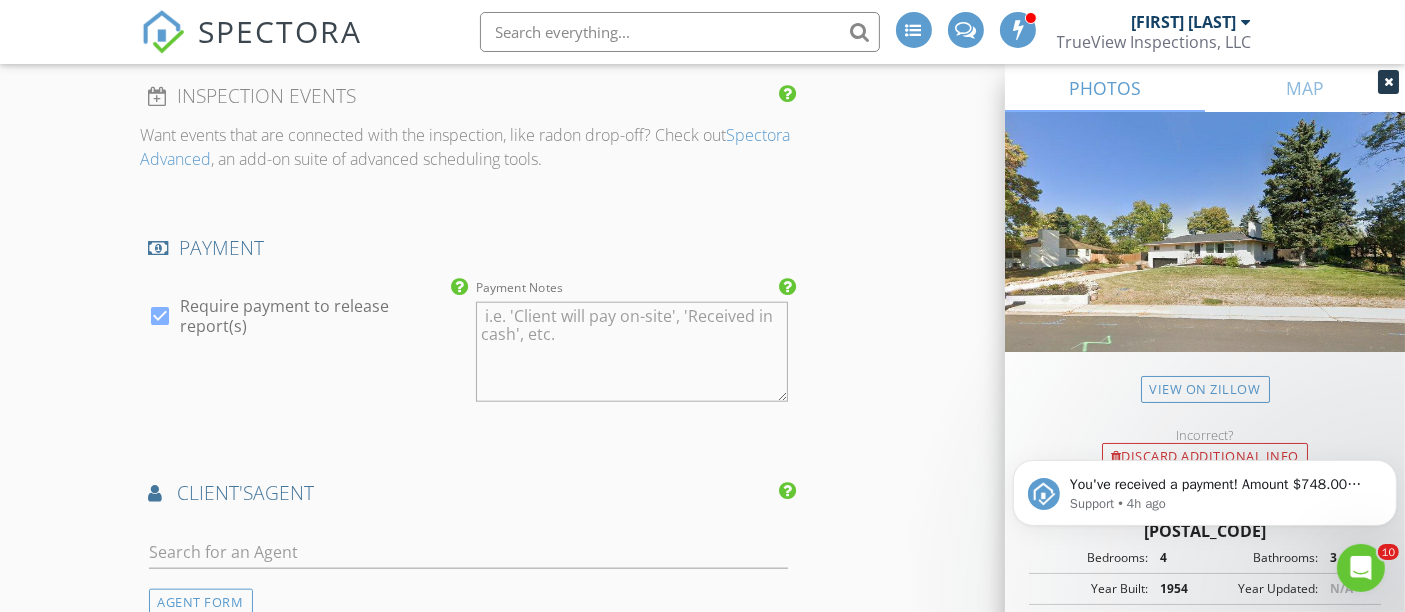 scroll, scrollTop: 2237, scrollLeft: 0, axis: vertical 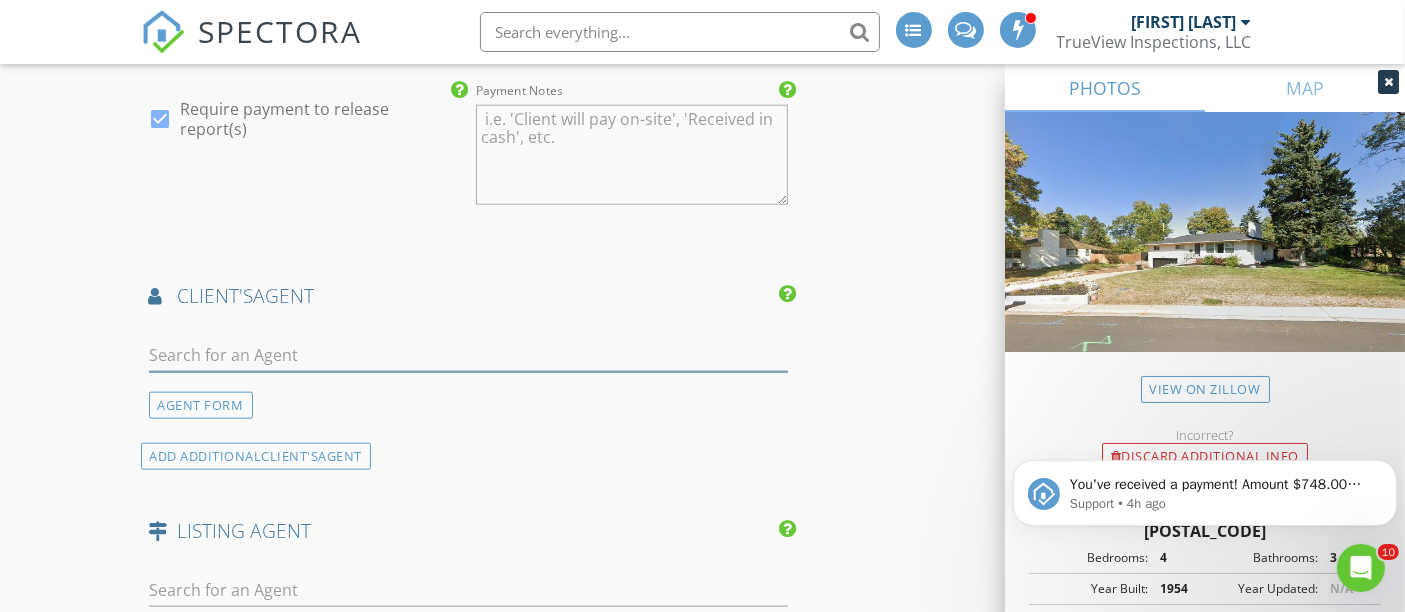 click at bounding box center (469, 355) 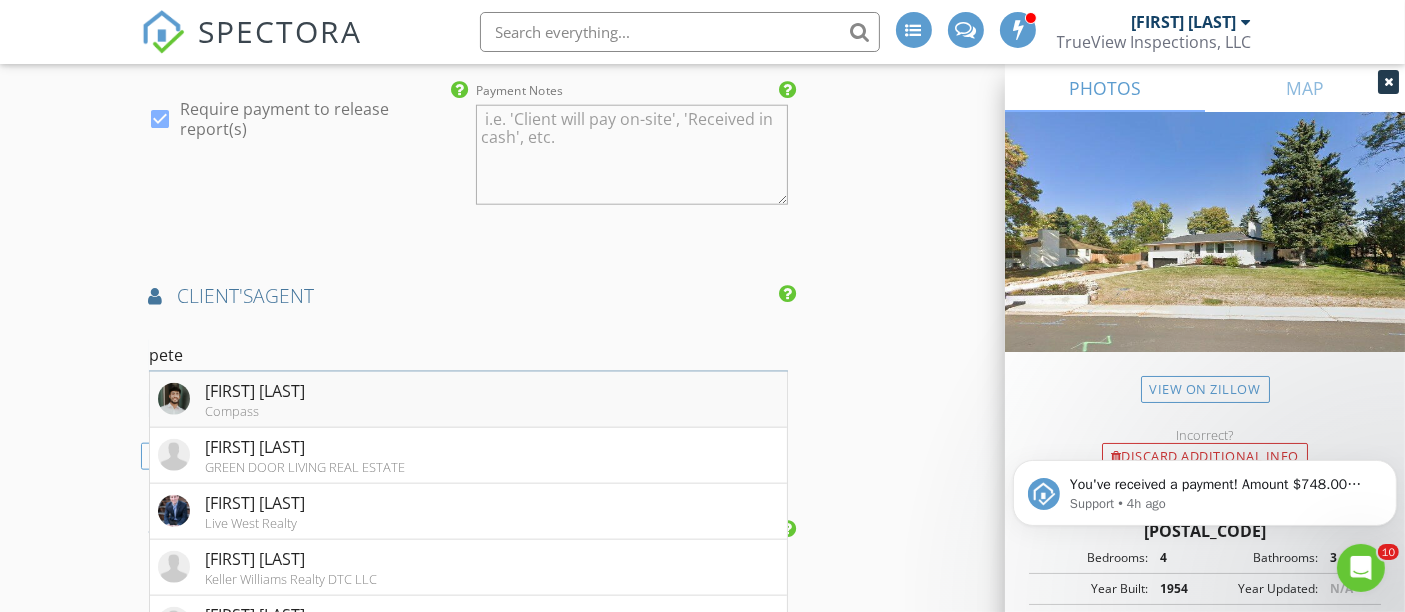 type on "pete" 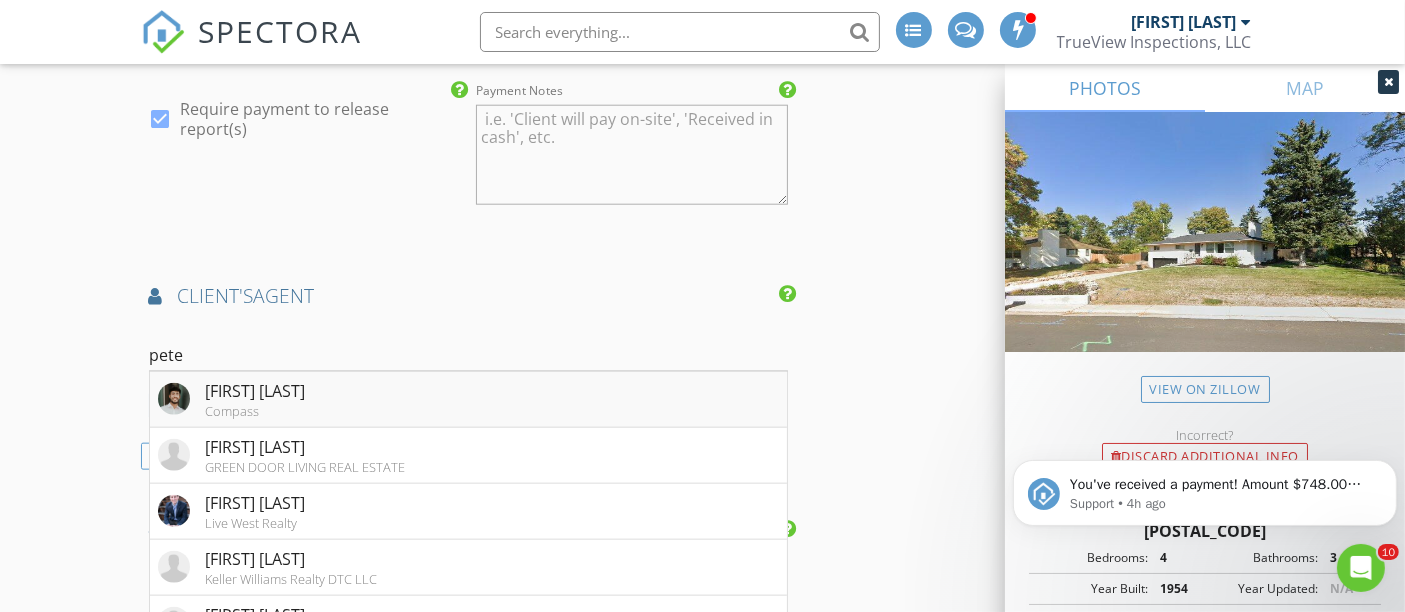 click on "Pete Simonson
Compass" at bounding box center (469, 400) 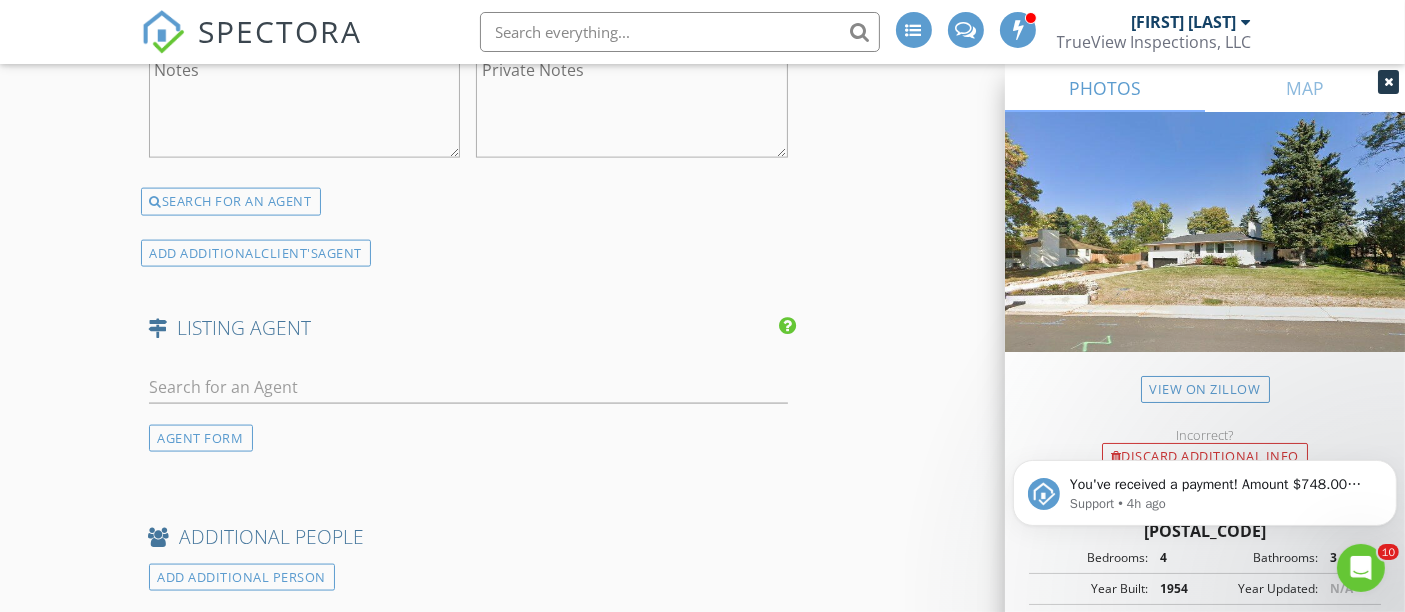 scroll, scrollTop: 2823, scrollLeft: 0, axis: vertical 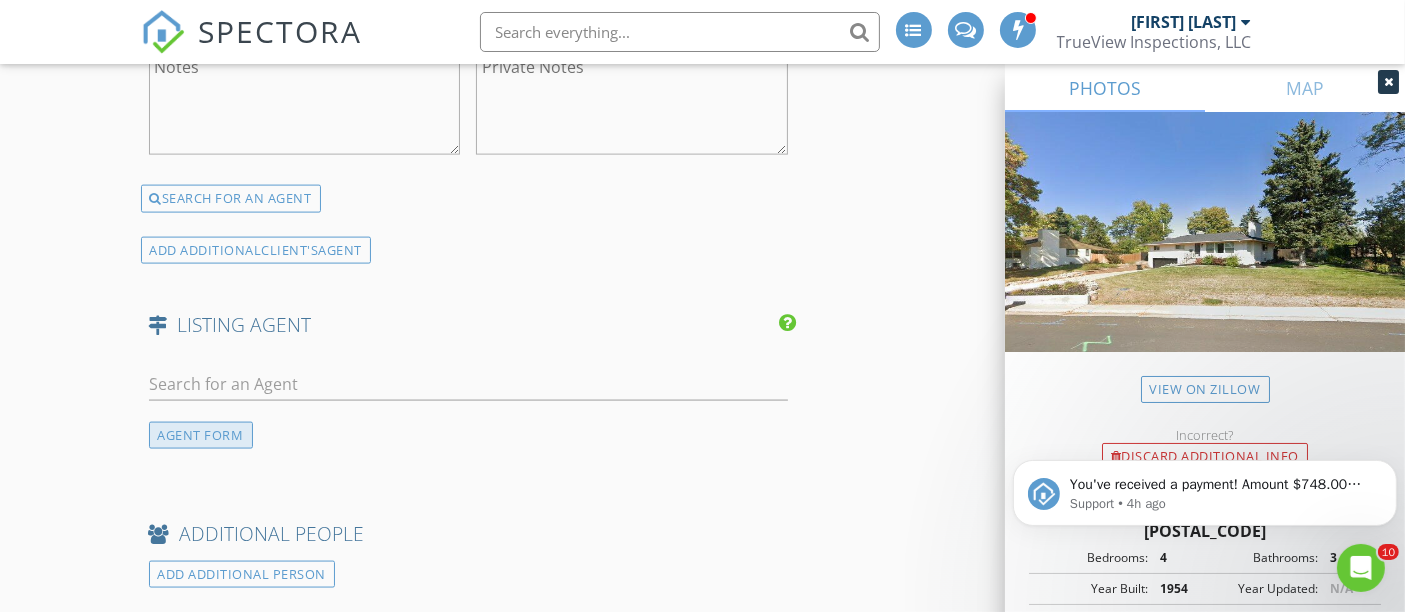 click on "AGENT FORM" at bounding box center (201, 435) 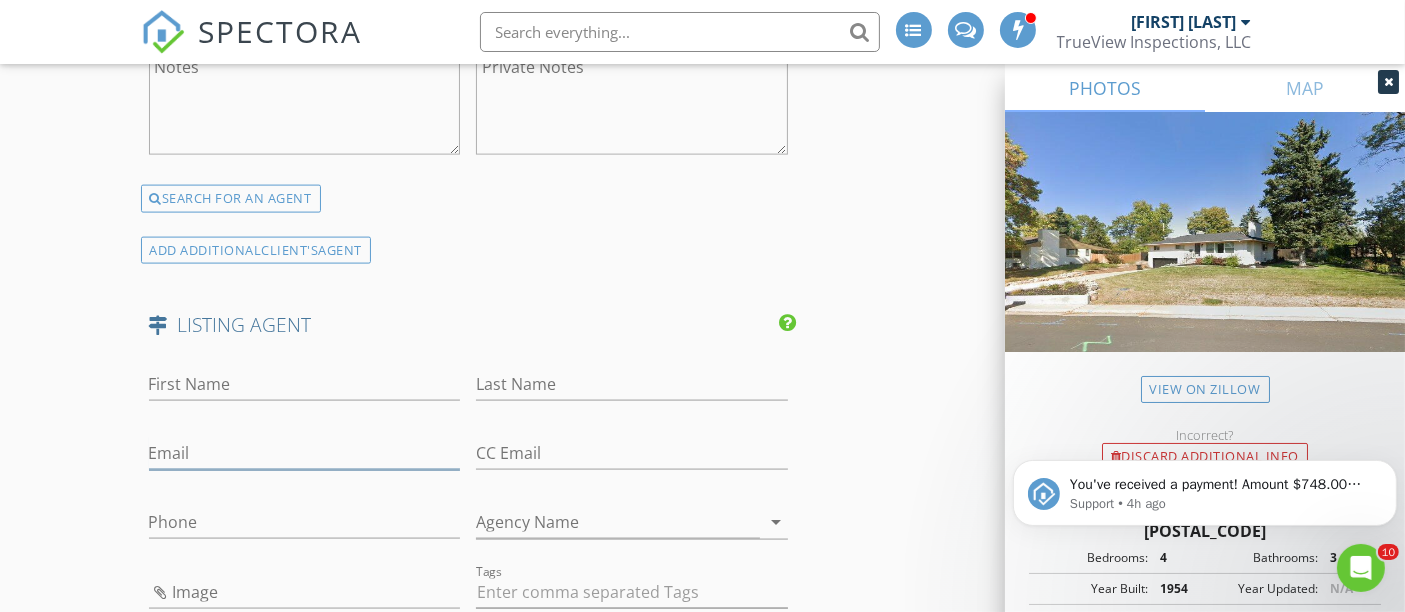 click on "Email" at bounding box center (305, 453) 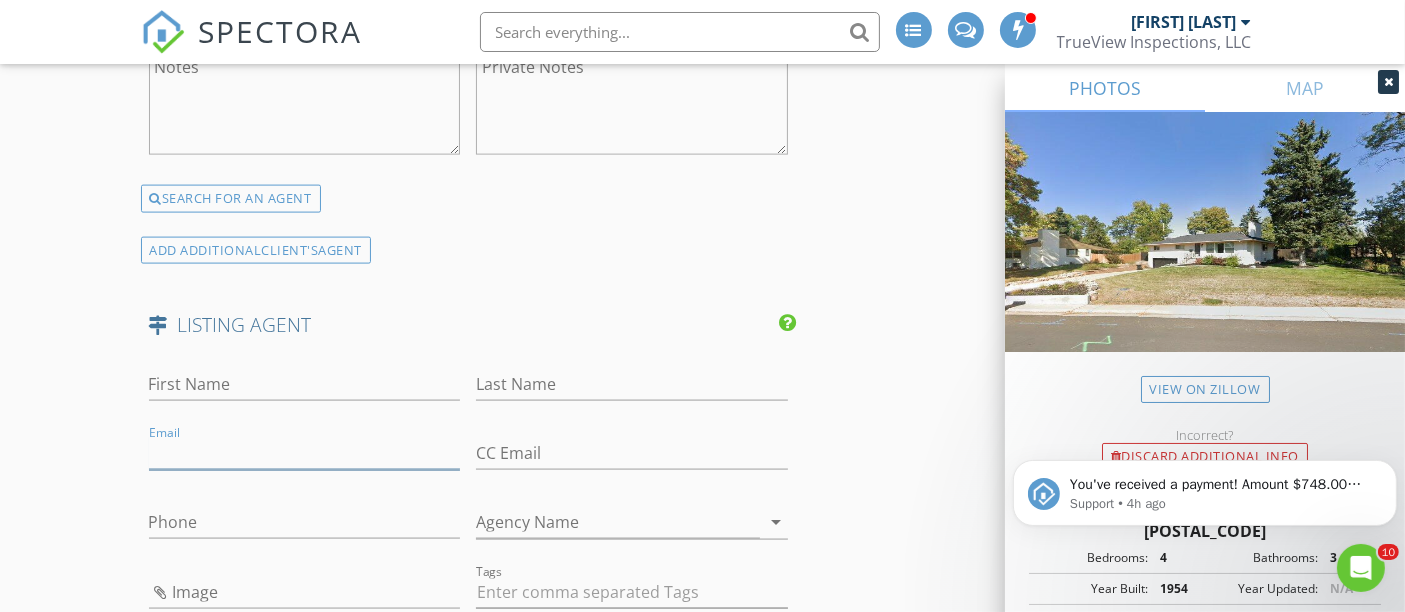 paste on "Amy@cannoncollective.co" 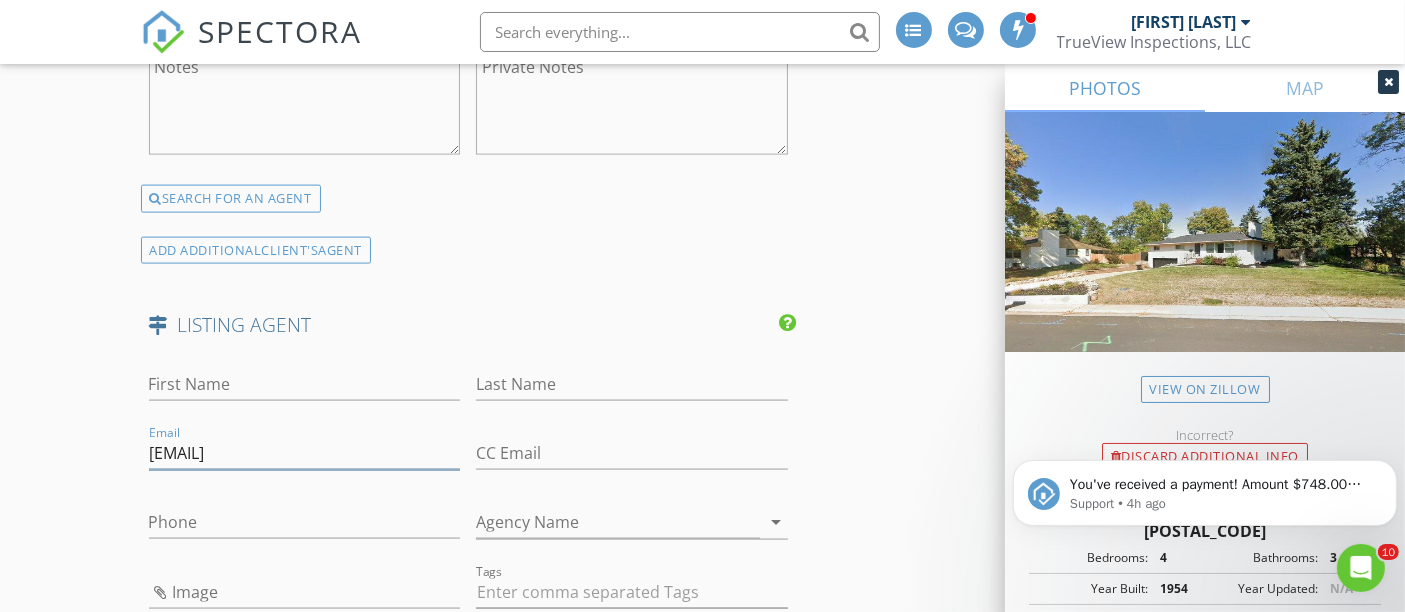 type on "Amy@cannoncollective.co" 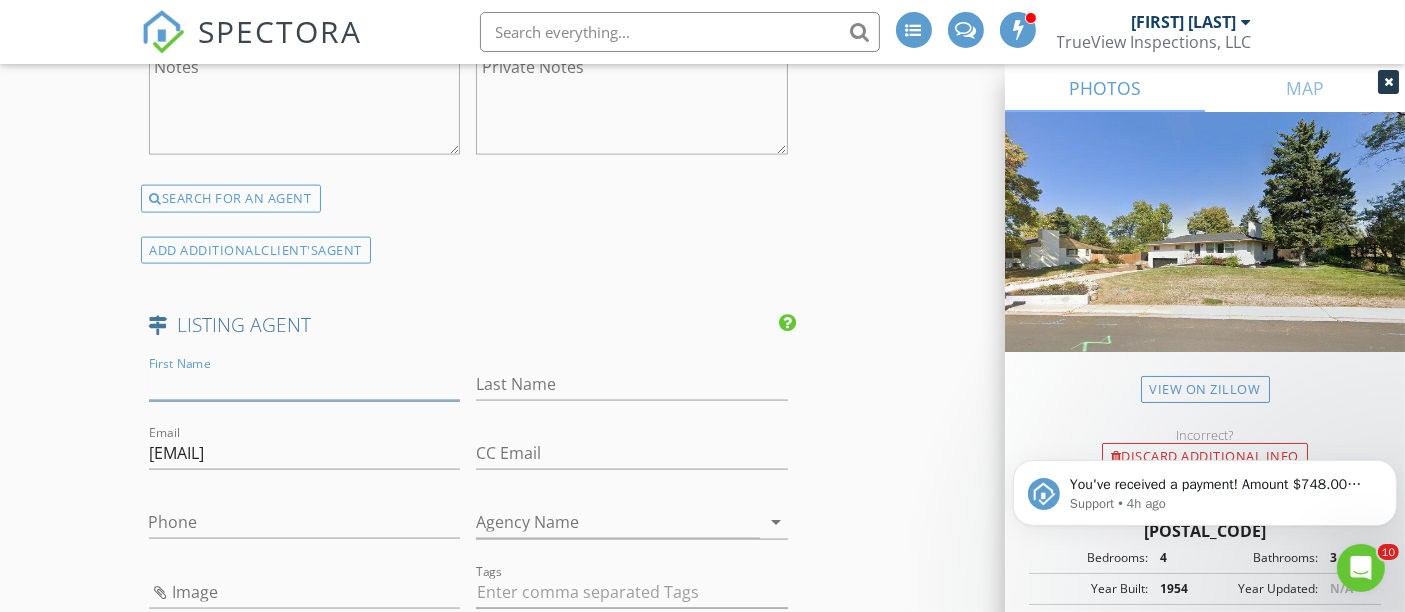 click on "First Name" at bounding box center [305, 384] 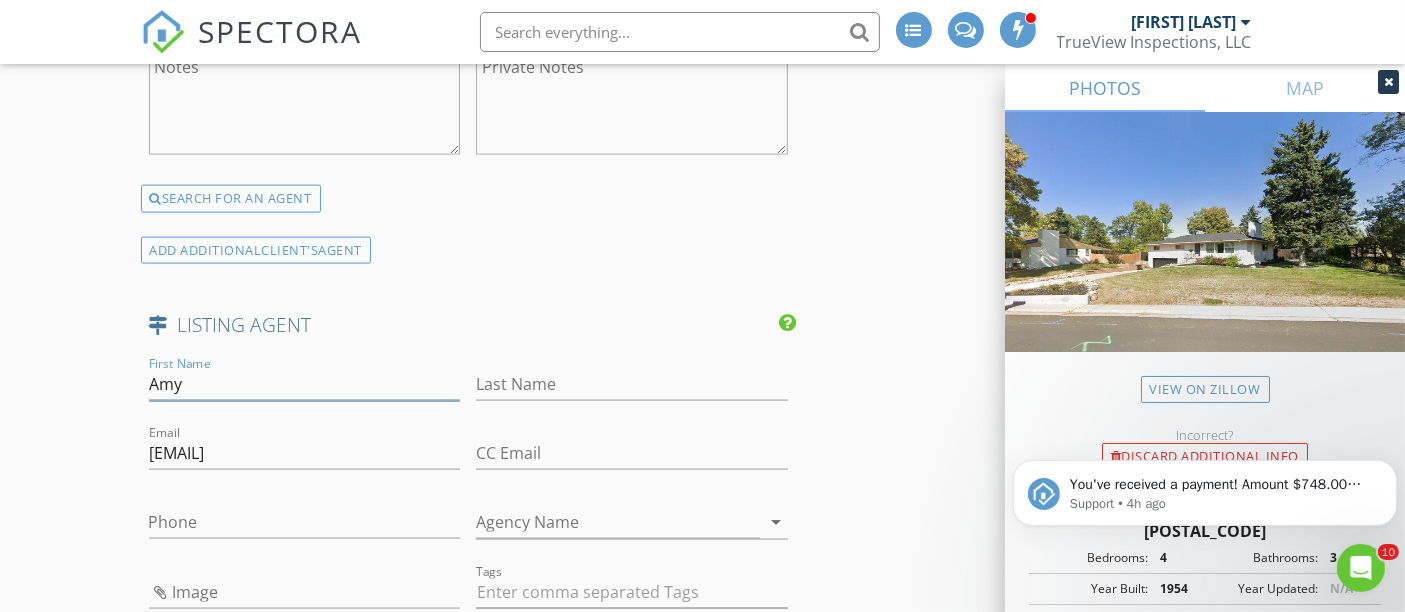 type on "Amy" 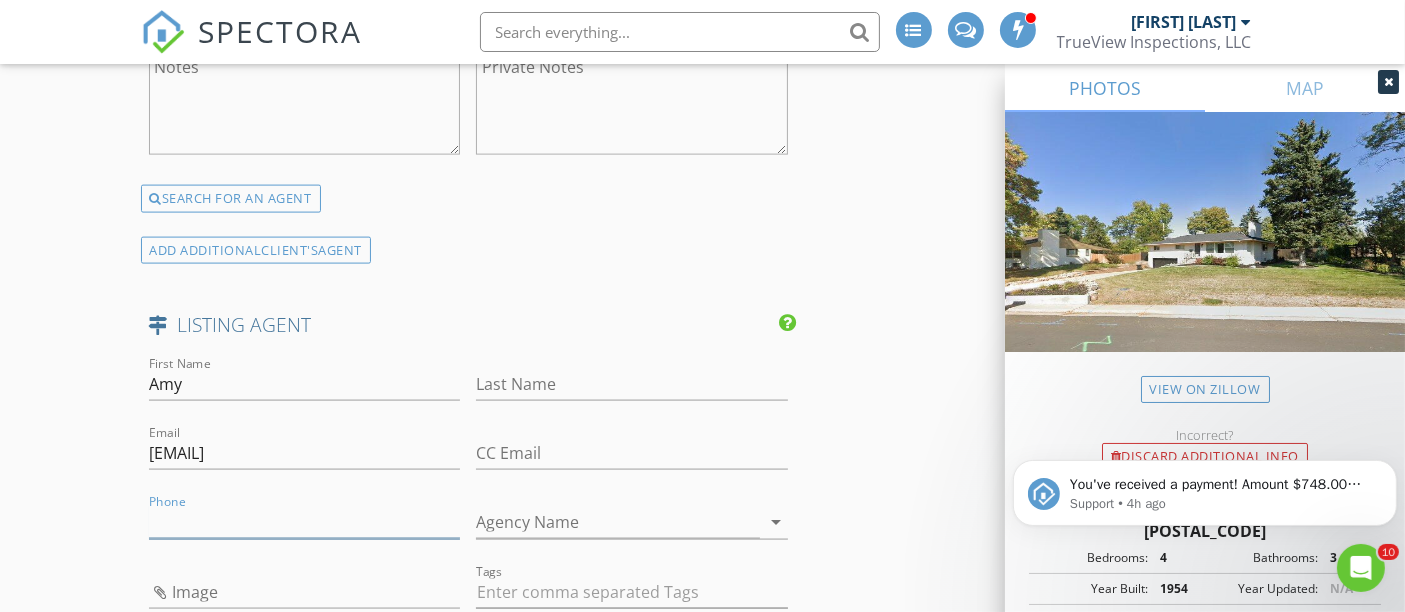 click on "Phone" at bounding box center [305, 522] 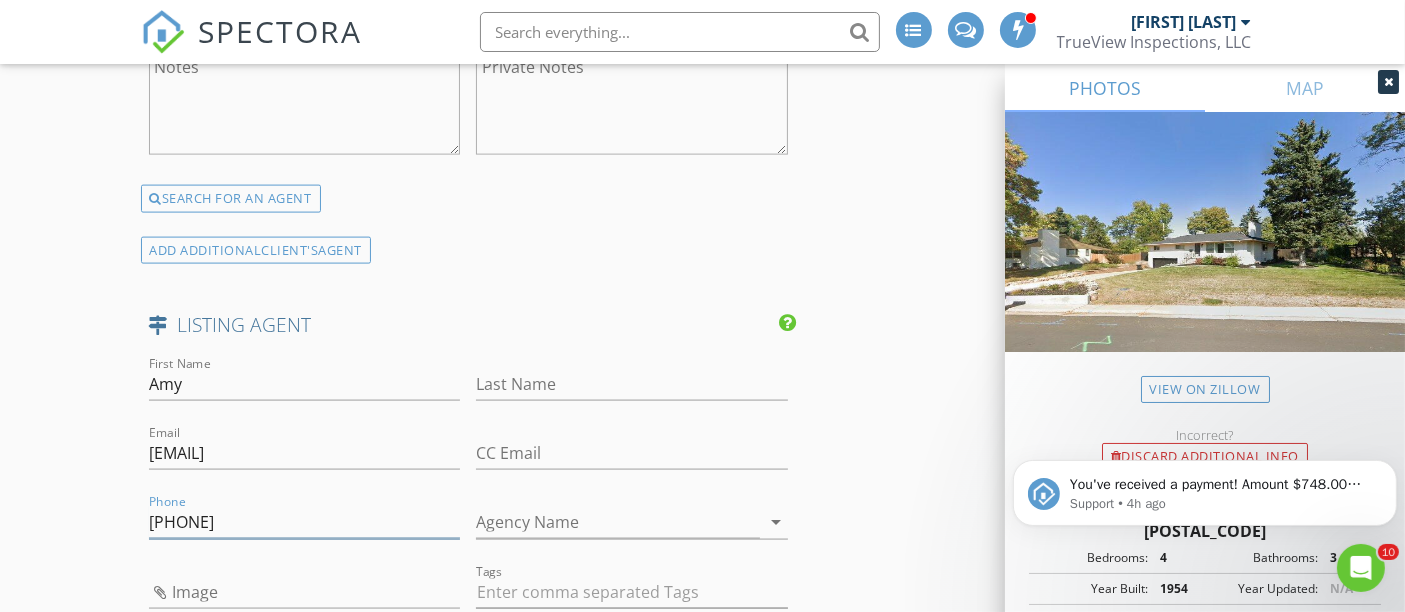 type on "[PHONE]" 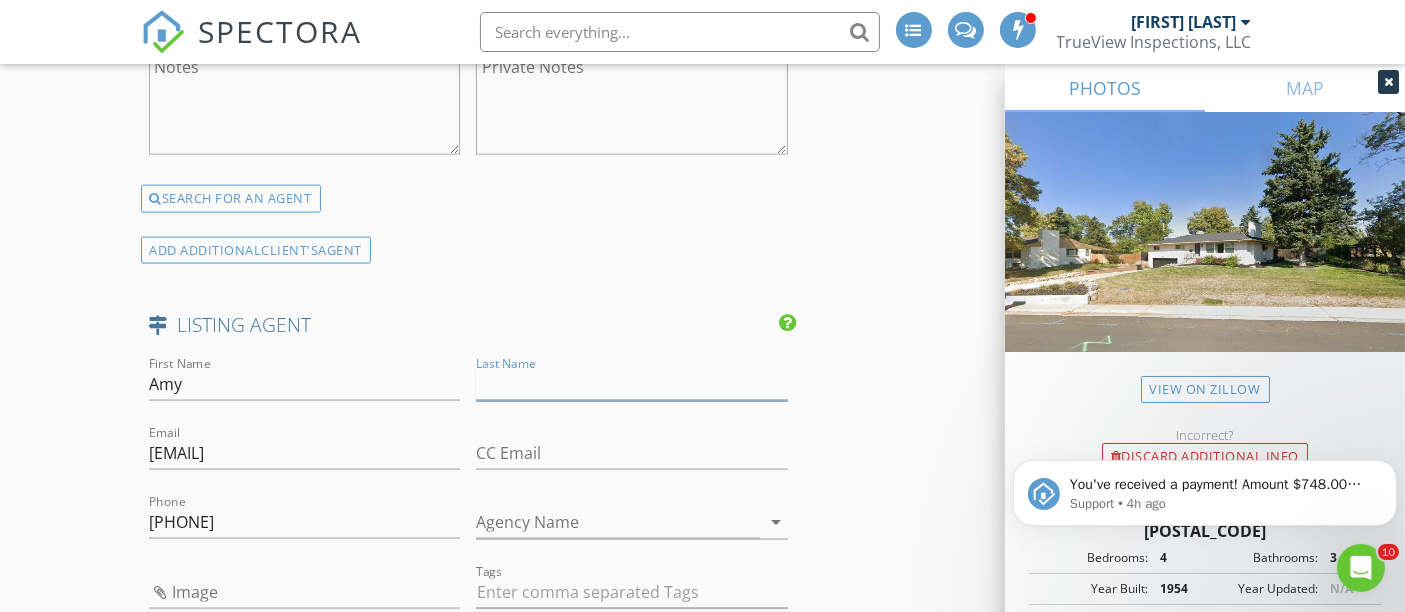 click on "Last Name" at bounding box center (632, 384) 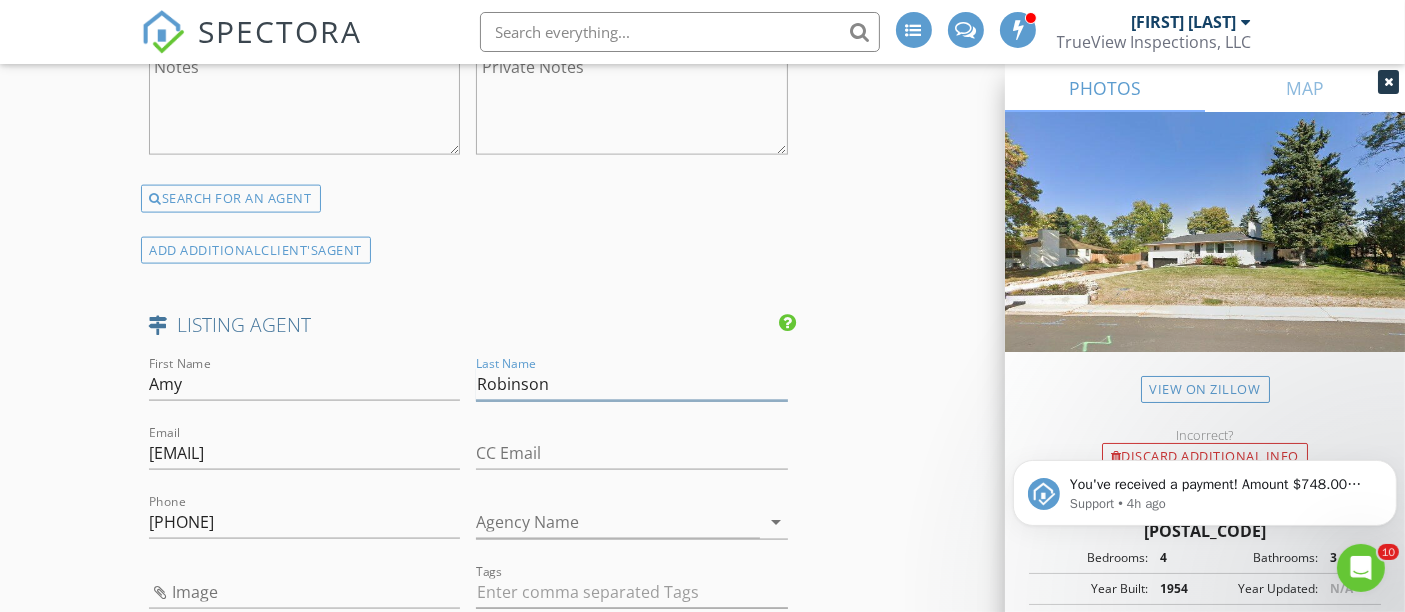 type on "Robinson" 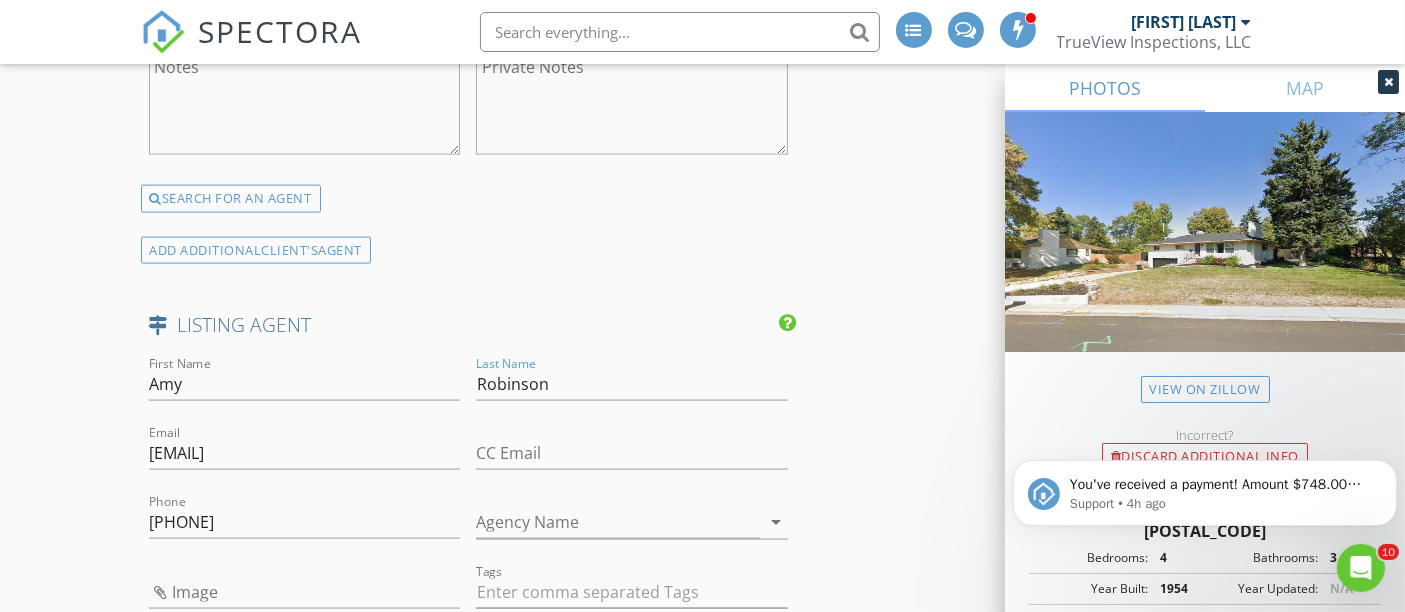 click on "Email Amy@cannoncollective.co" at bounding box center (305, 455) 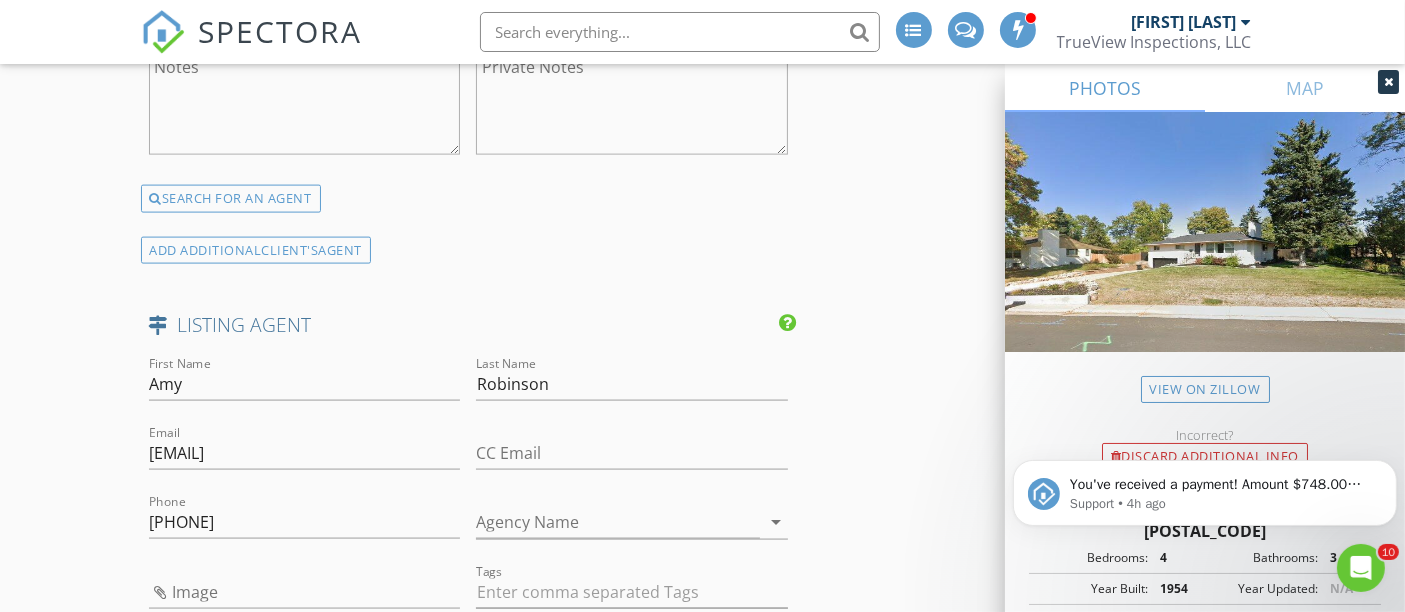 click on "New Inspection
INSPECTOR(S)
check_box   Dan Sweet   PRIMARY   Dan Sweet arrow_drop_down   check_box_outline_blank Dan Sweet specifically requested
Date/Time
08/03/2025 1:00 PM
Location
Address Search       Address 5737 E Floyd Ave   Unit   City Denver   State CO   Zip 80222   County Denver     Square Feet 2046   Year Built 1954   Foundation arrow_drop_down     Dan Sweet     9.9 miles     (18 minutes)
client
check_box Enable Client CC email for this inspection   Client Search     check_box_outline_blank Client is a Company/Organization     First Name Douglas   Last Name Eklof   Email dekl6386@aol.com   CC Email   Phone 757-784-2582         Tags         Notes   Private Notes
ADD ADDITIONAL client
SERVICES
check_box   Residential Inspection   check_box_outline_blank" at bounding box center (702, -314) 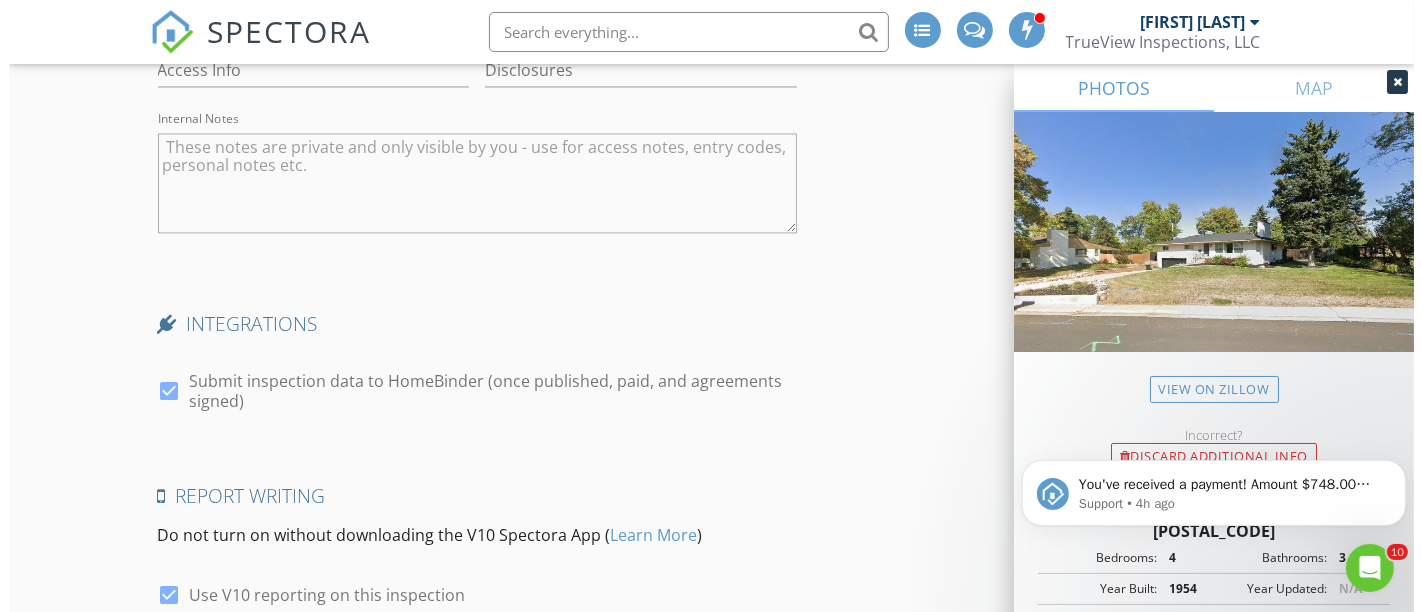scroll, scrollTop: 4275, scrollLeft: 0, axis: vertical 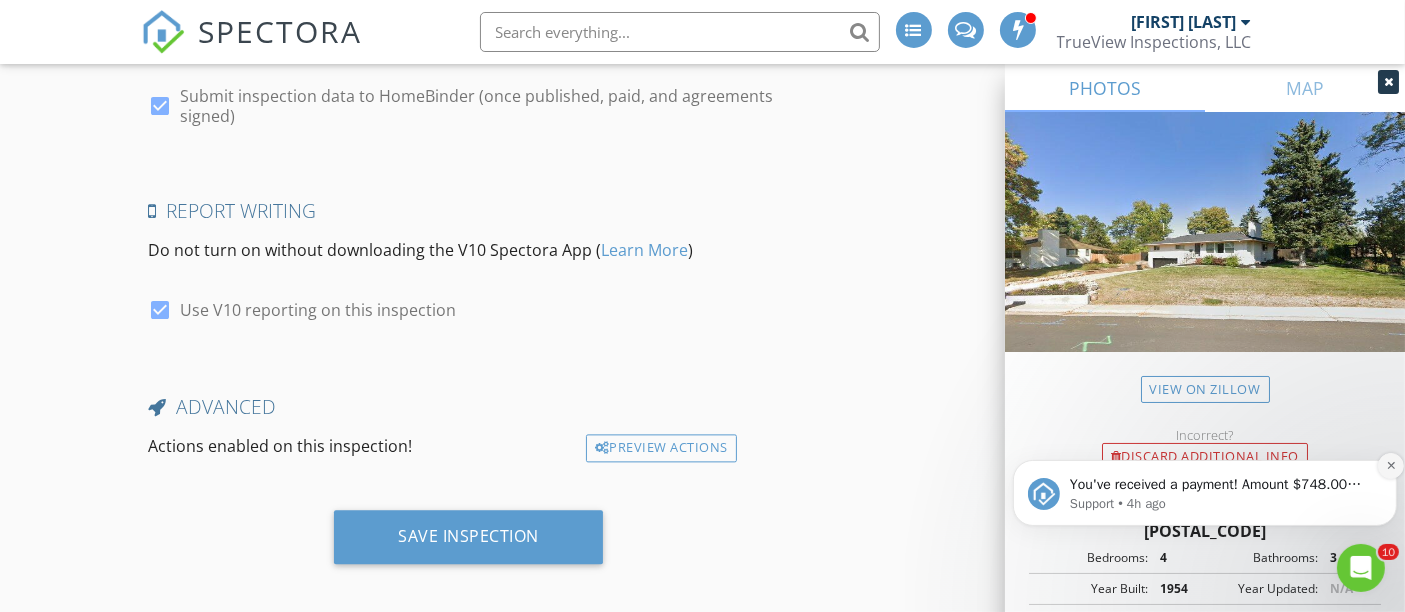 click 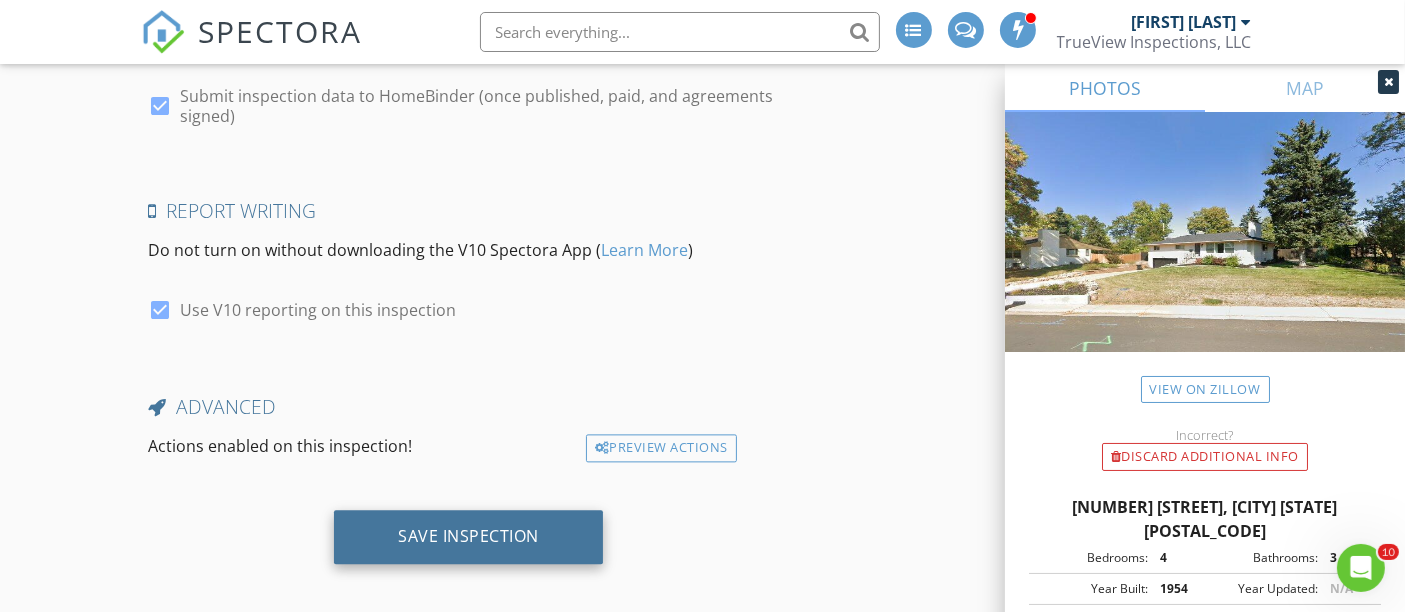 click on "Save Inspection" at bounding box center [468, 536] 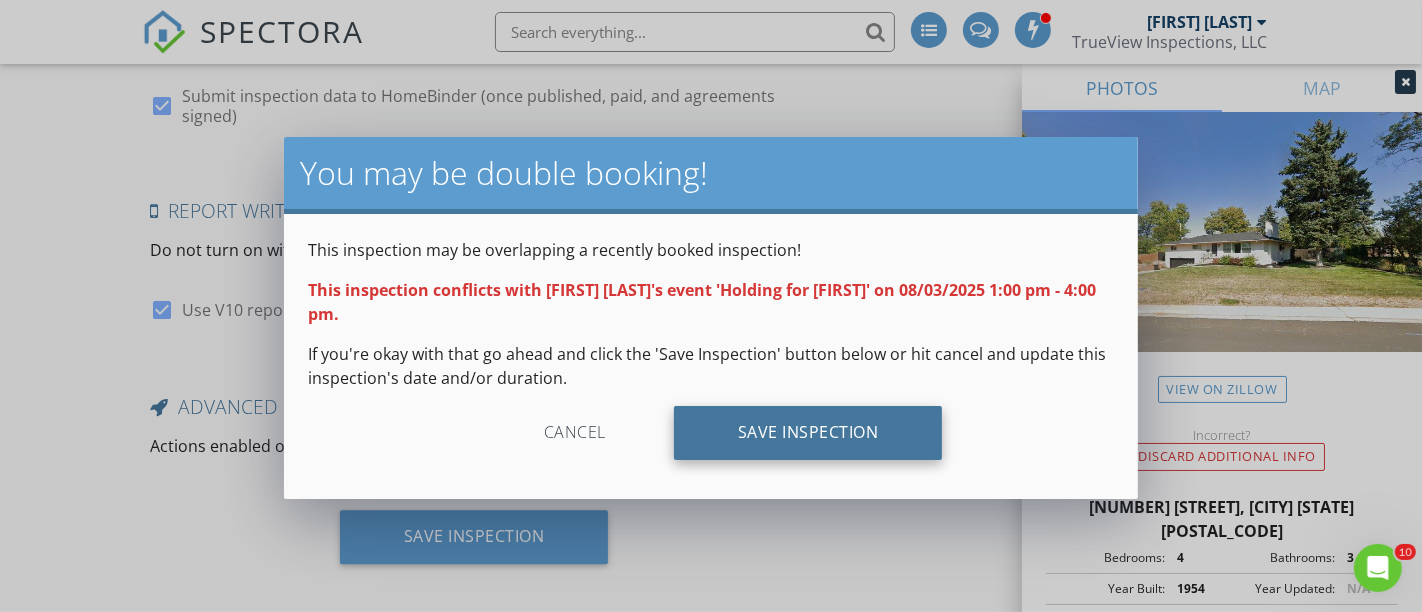 click on "Save Inspection" at bounding box center [808, 433] 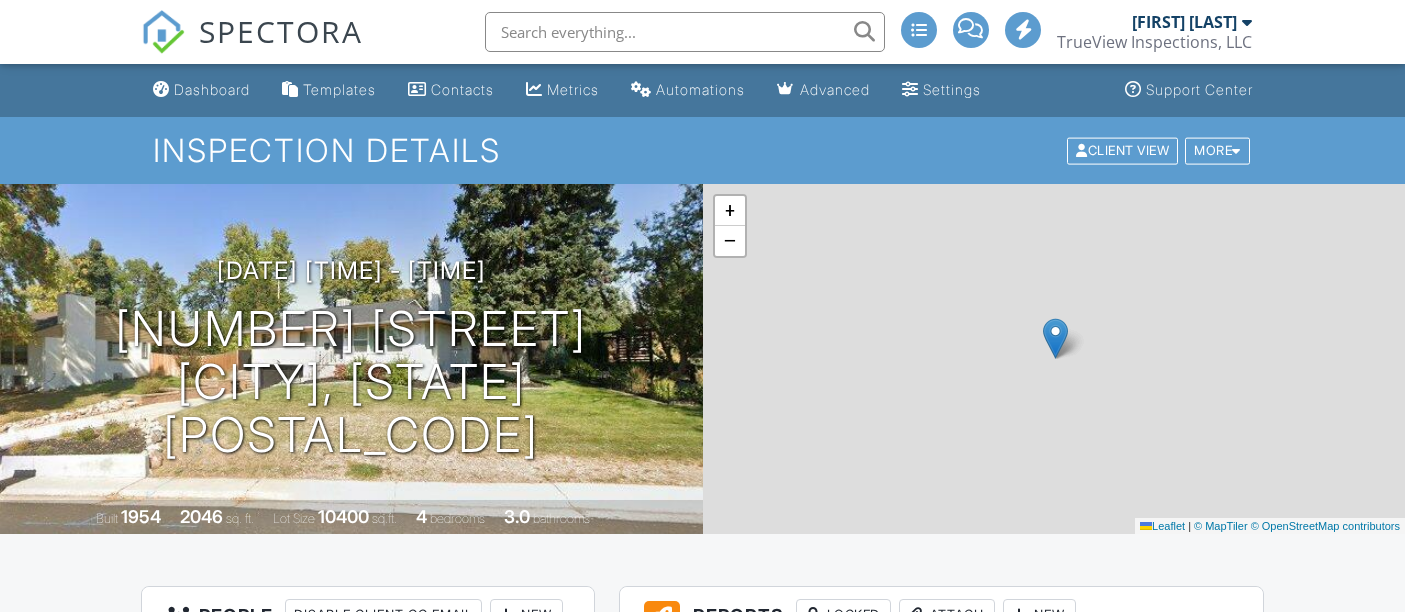 scroll, scrollTop: 470, scrollLeft: 0, axis: vertical 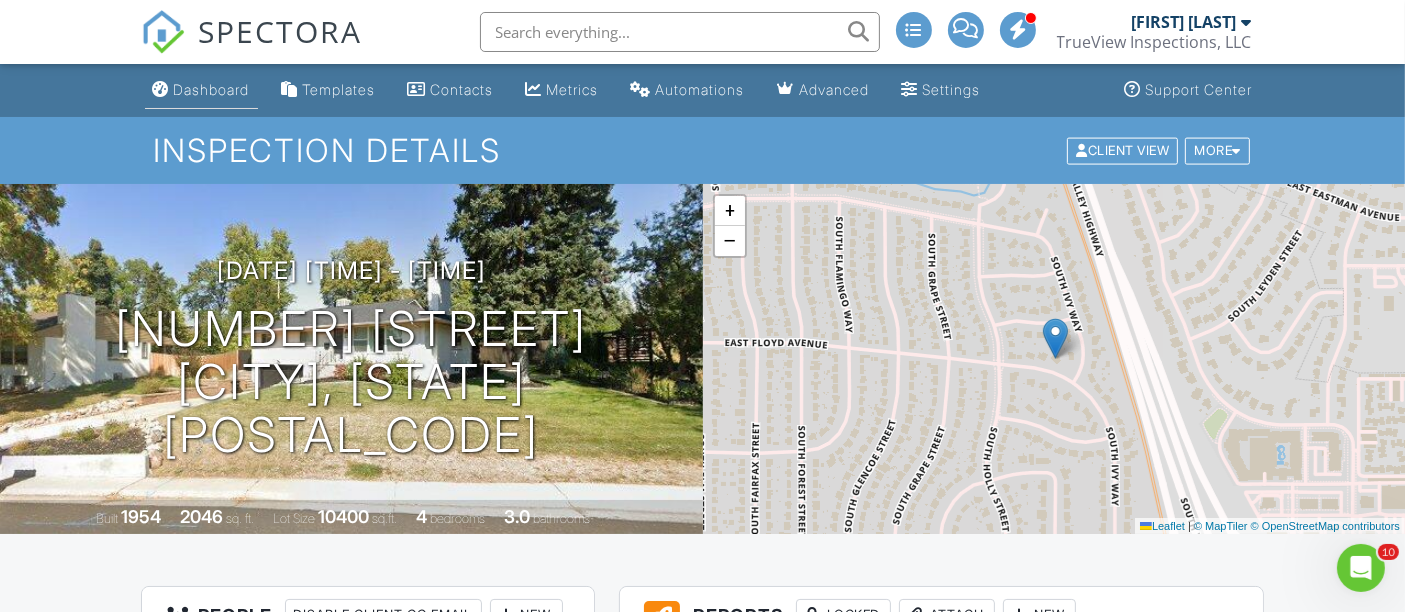 click on "Dashboard" at bounding box center [212, 89] 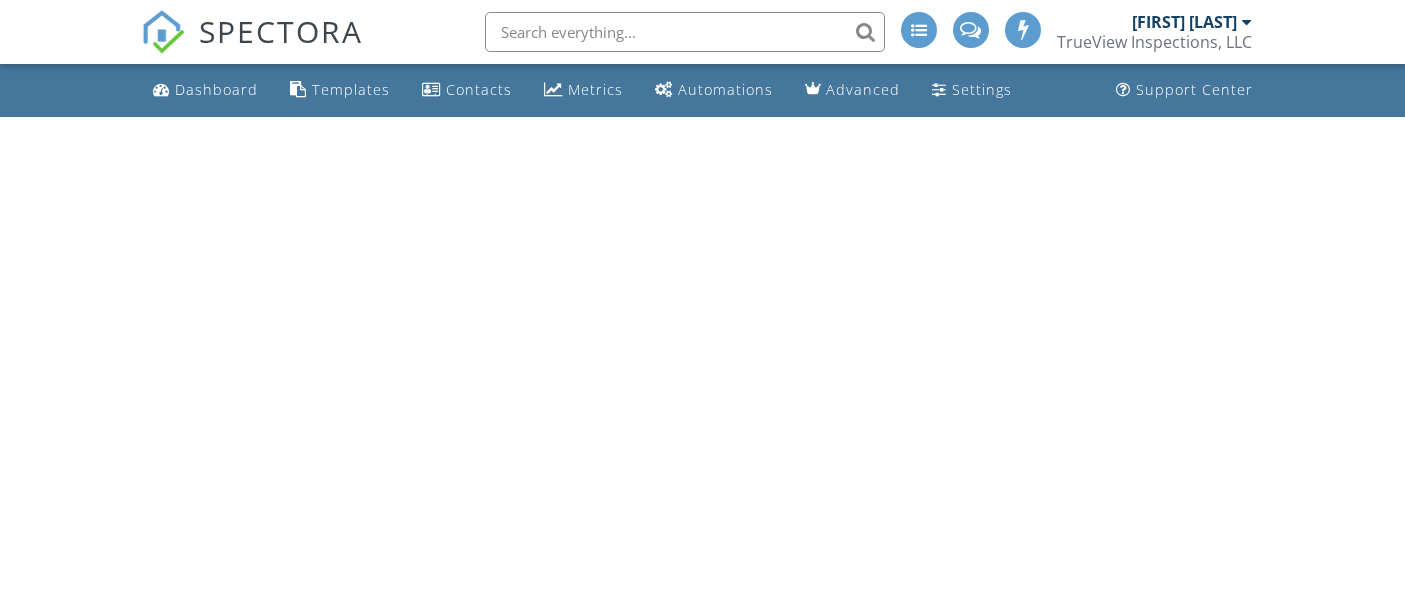 scroll, scrollTop: 0, scrollLeft: 0, axis: both 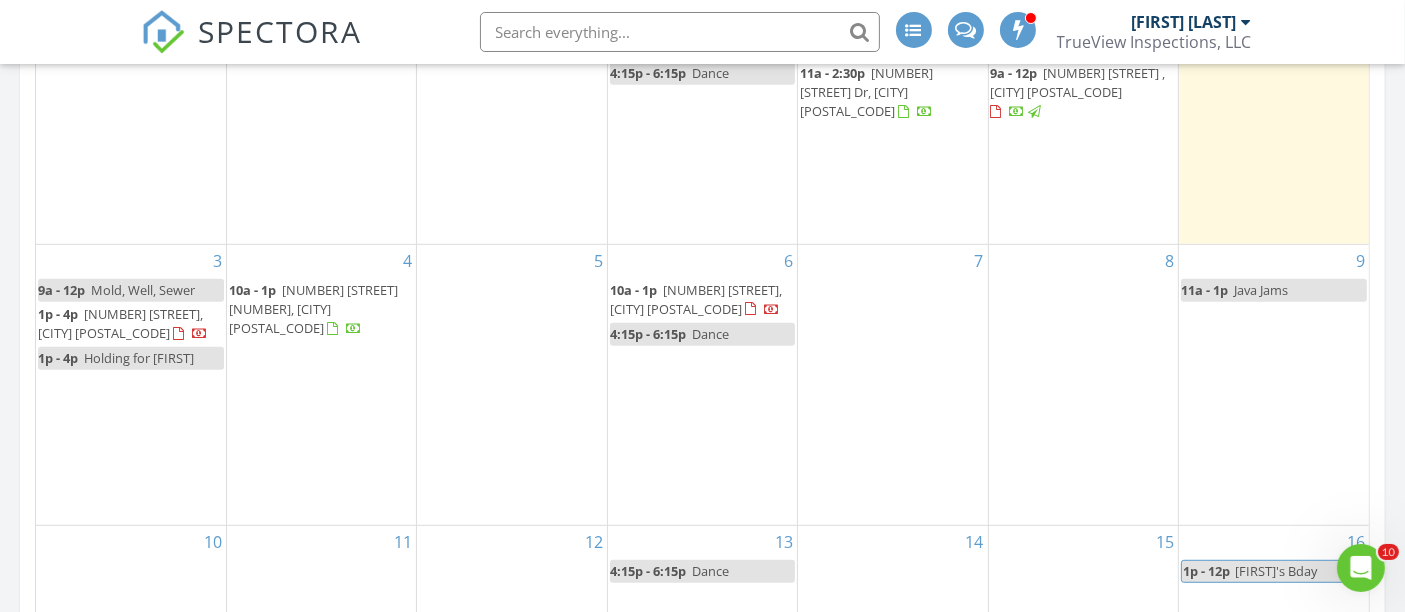 click on "5" at bounding box center [511, 385] 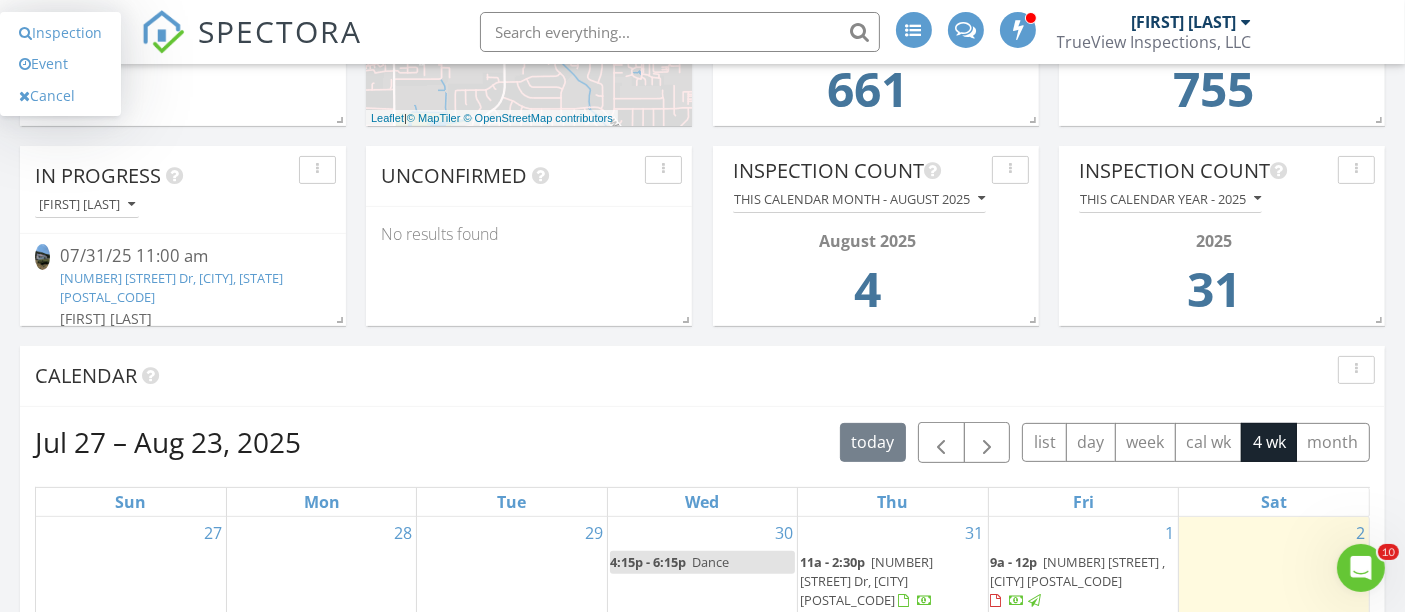 scroll, scrollTop: 533, scrollLeft: 0, axis: vertical 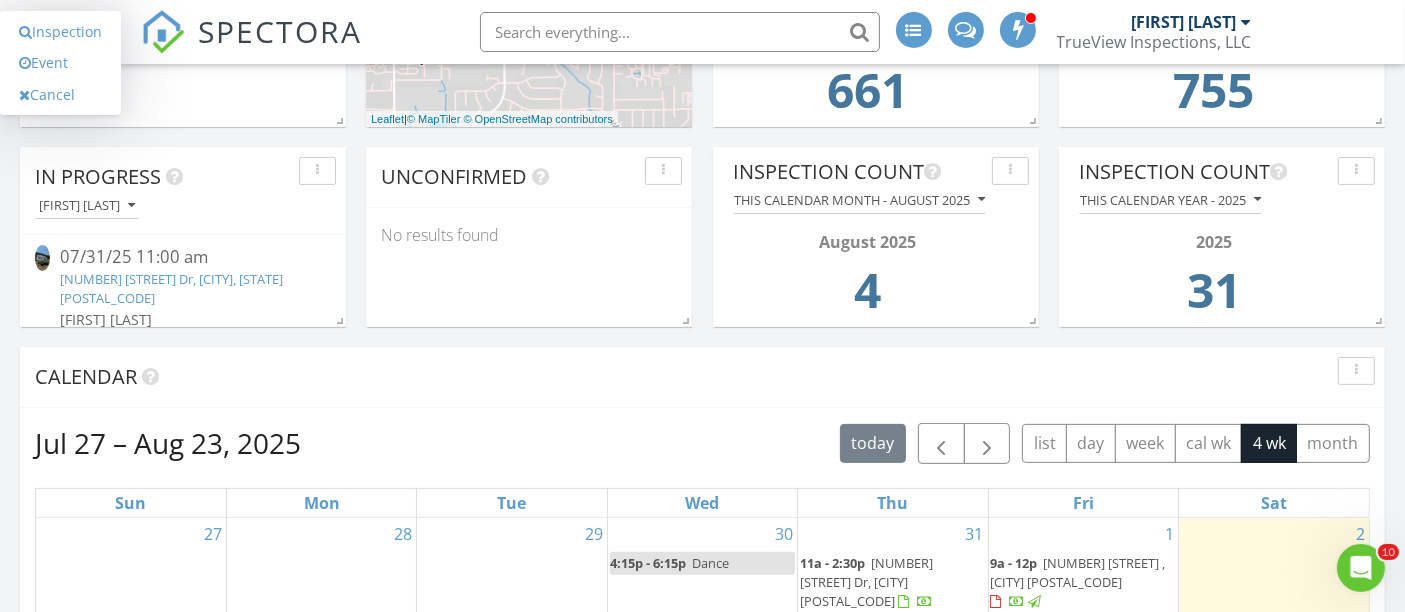 click on "Today
Dan Sweet
No results found       New Inspection     New Quote         In Progress
Dan Sweet
07/31/25 11:00 am   489 Beaver Creek Dr, Nederland, CO 80466
Dan Sweet
Calendar                 Jul 27 – Aug 23, 2025 today list day week cal wk 4 wk month Sun Mon Tue Wed Thu Fri Sat 27 28 29 30
4:15p - 6:15p
Dance
31
11a - 2:30p
489 Beaver Creek Dr, Nederland 80466
1
9a - 12p
2485 S Fillmore St , Denver 80210
2 3
9a - 12p
Mold, Well, Sewer" at bounding box center (702, 1937) 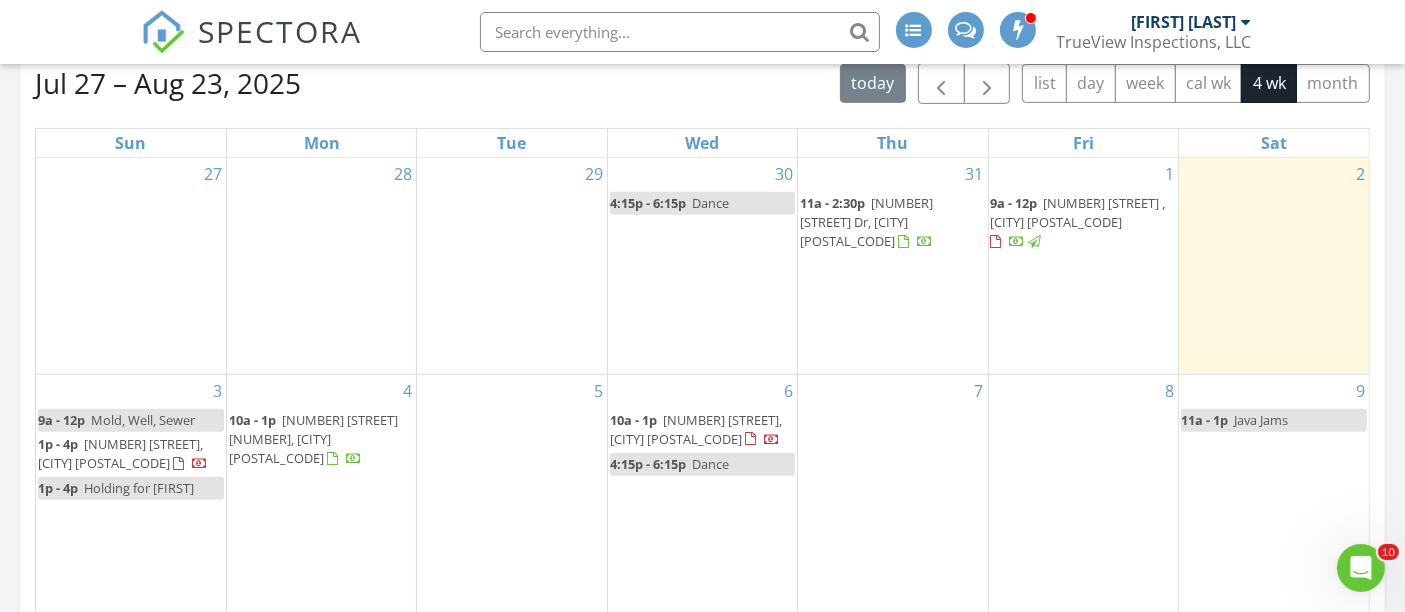 scroll, scrollTop: 894, scrollLeft: 0, axis: vertical 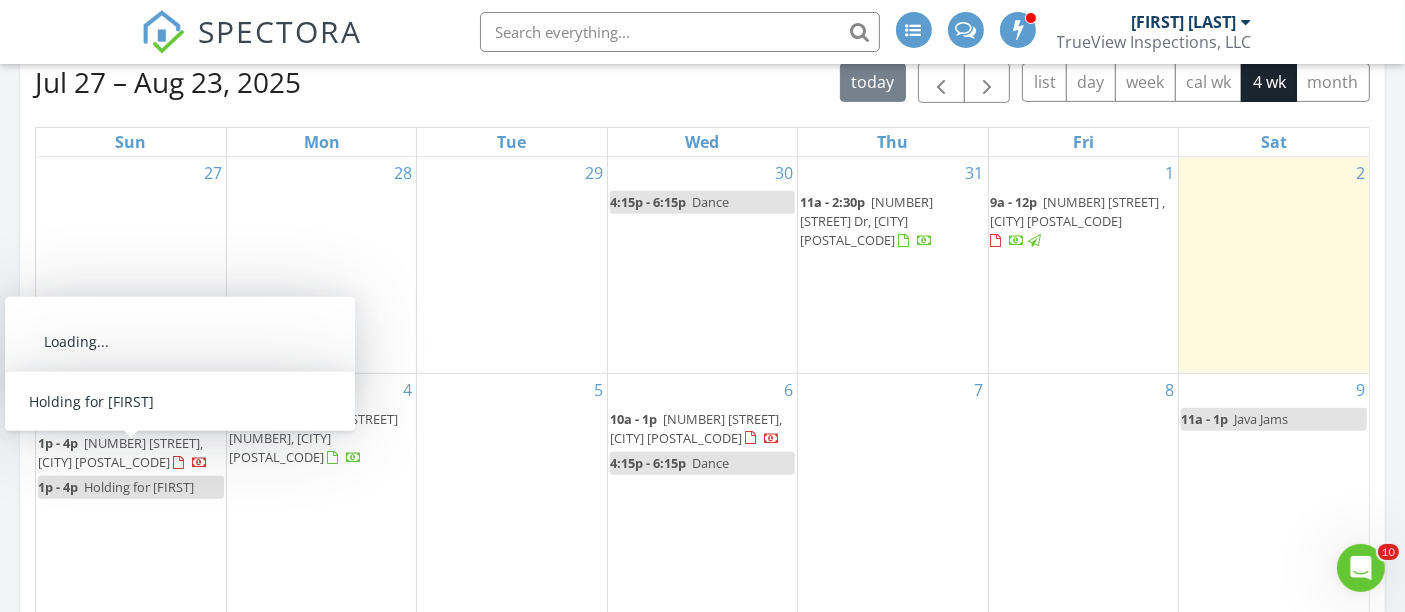 click on "1p - 4p
Holding for Pete" at bounding box center (131, 487) 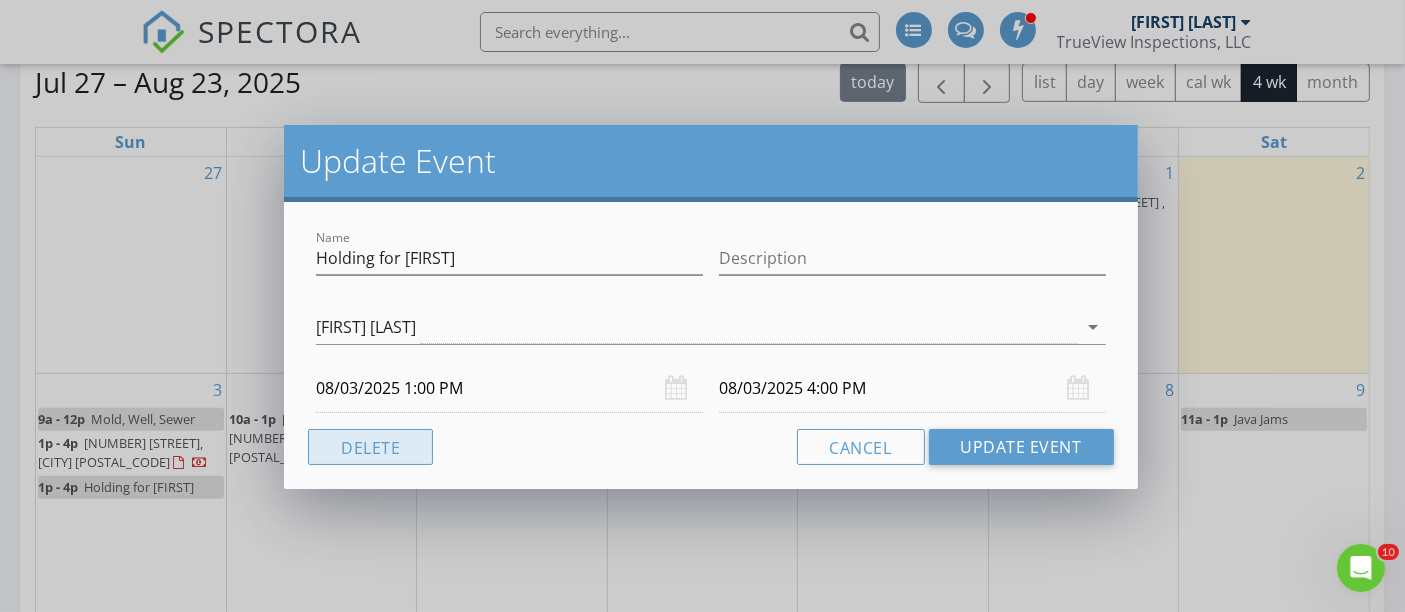 click on "Delete" at bounding box center [370, 447] 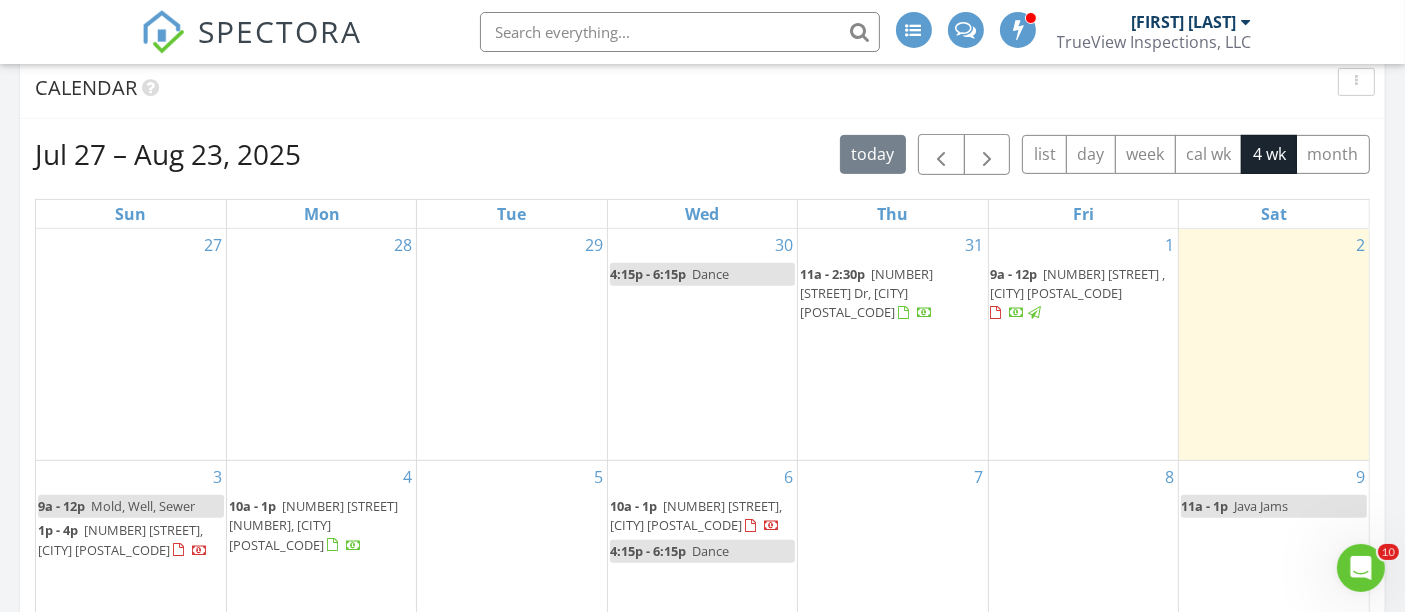 scroll, scrollTop: 825, scrollLeft: 0, axis: vertical 